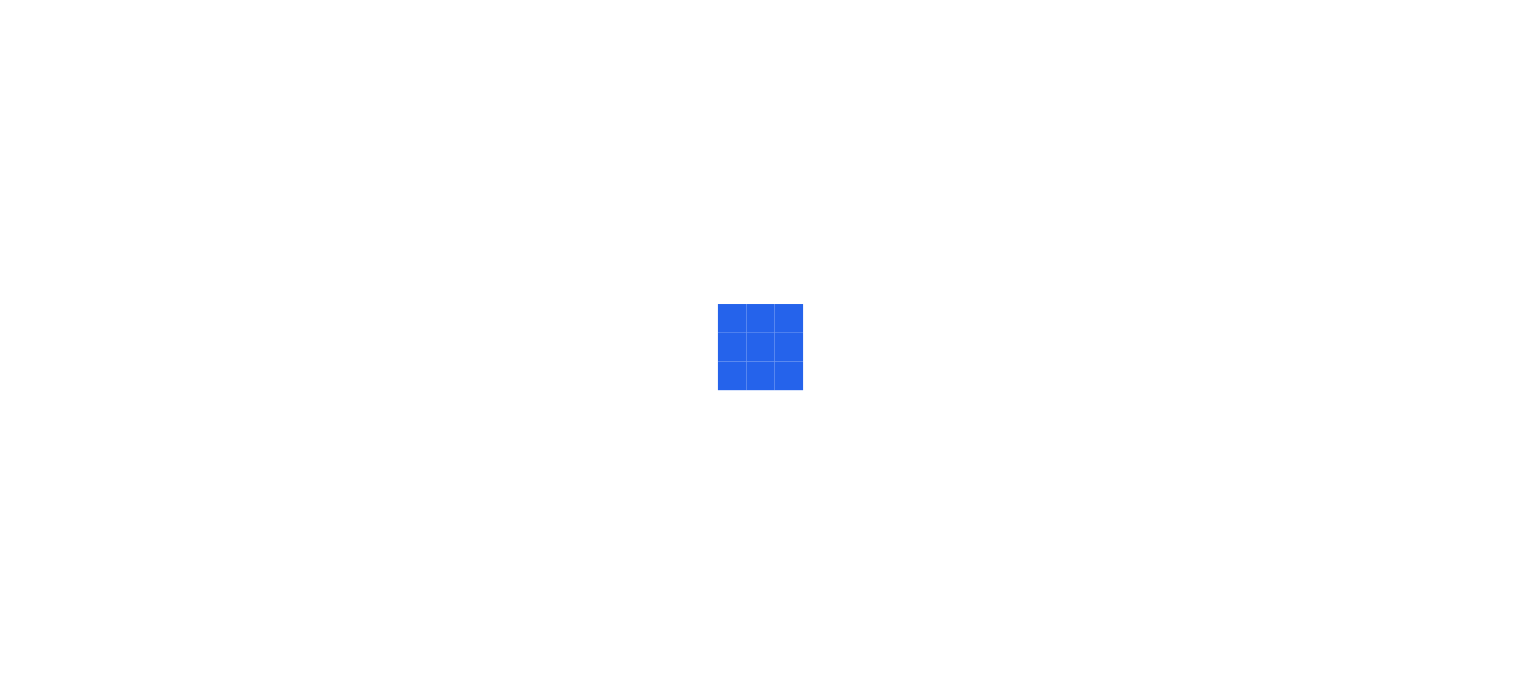 scroll, scrollTop: 0, scrollLeft: 0, axis: both 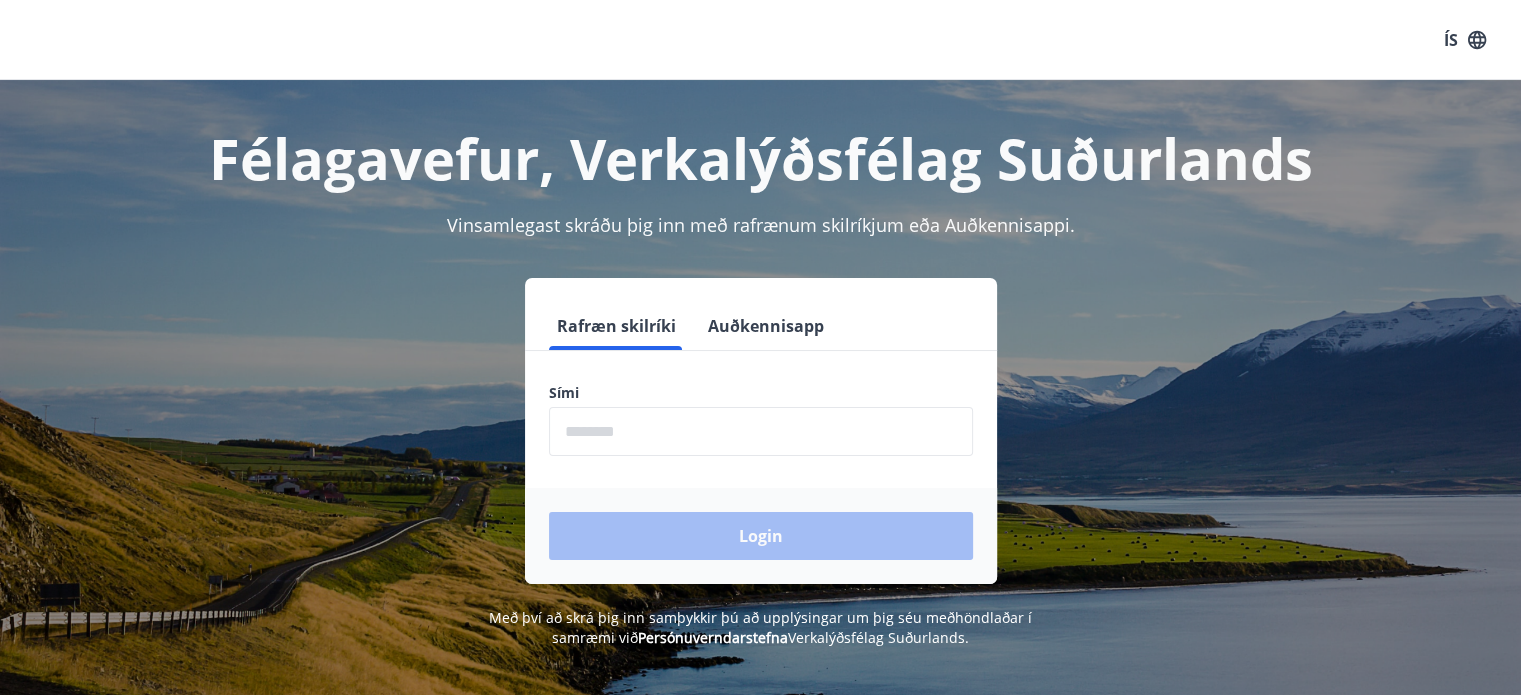 click on "Auðkennisapp" at bounding box center (766, 326) 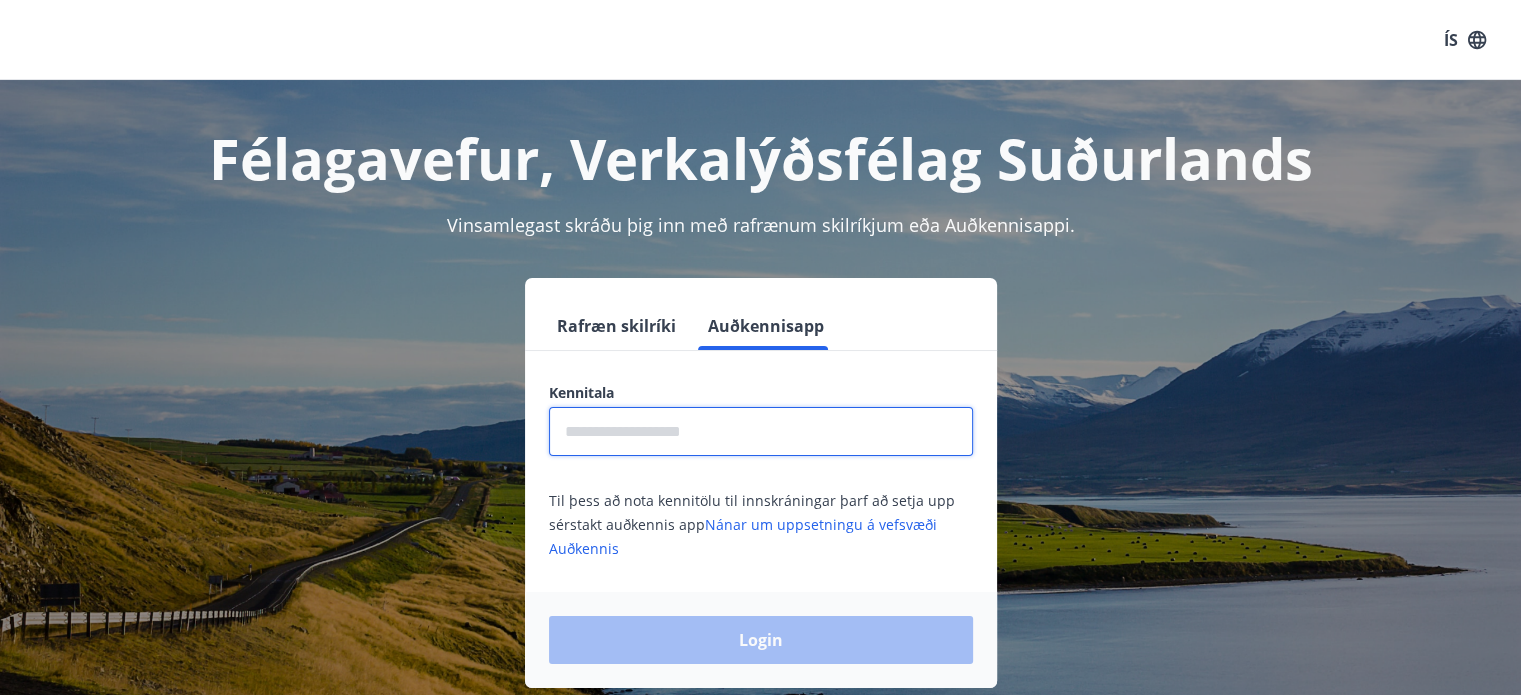 click at bounding box center [761, 431] 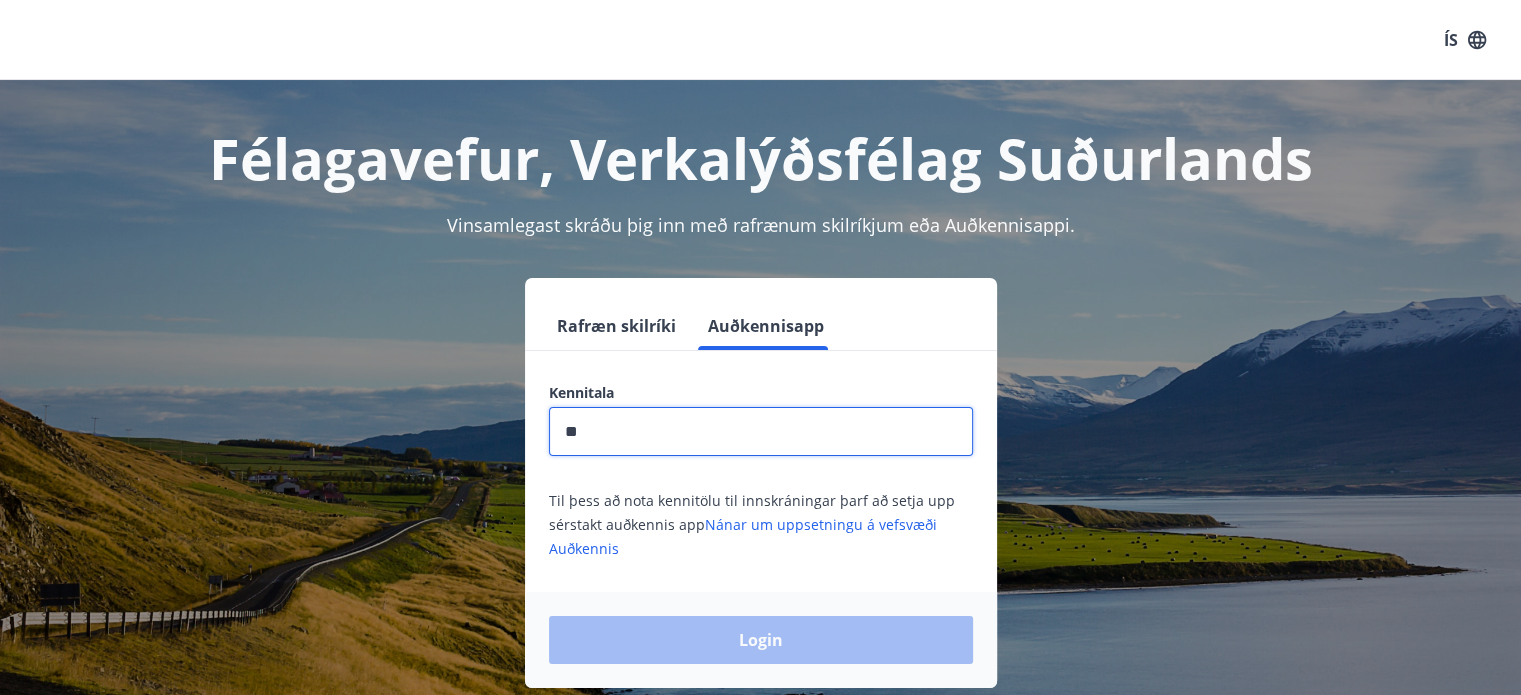 type on "**********" 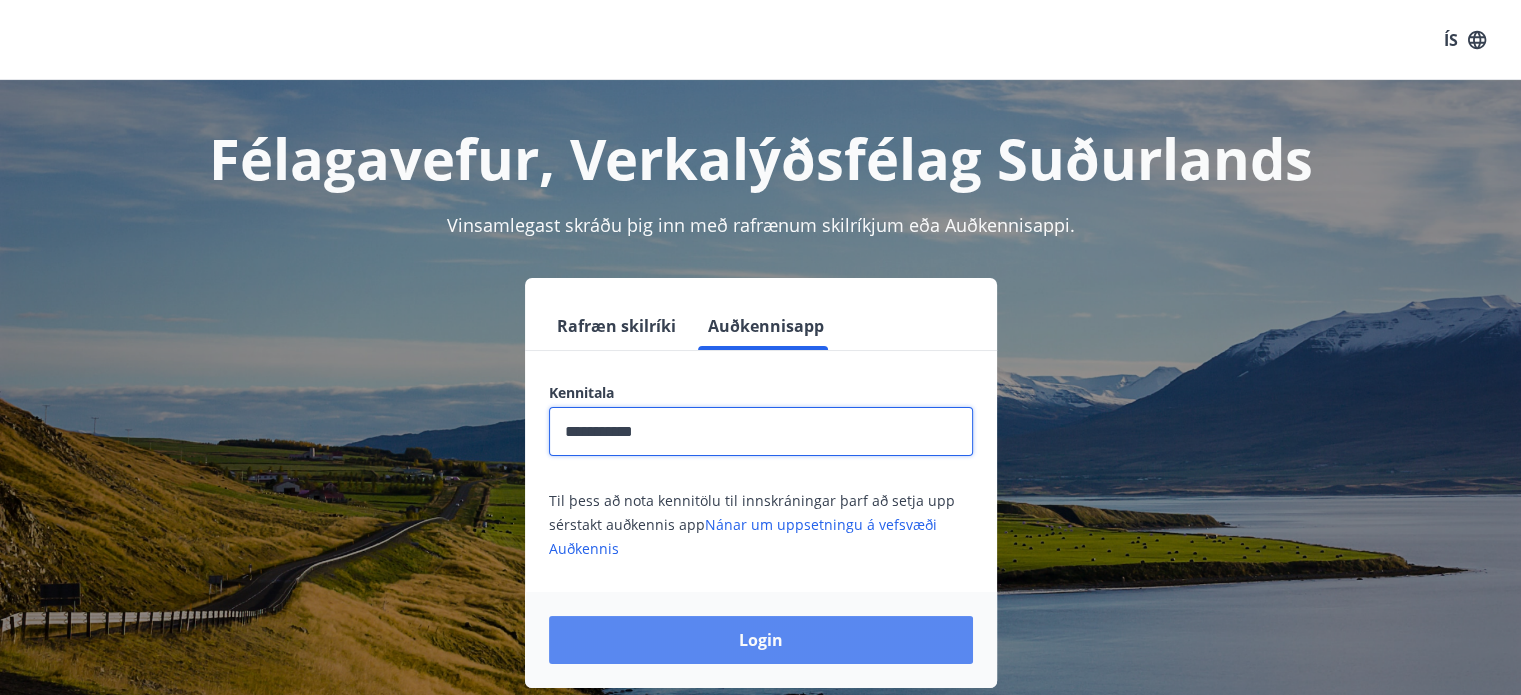drag, startPoint x: 675, startPoint y: 658, endPoint x: 676, endPoint y: 645, distance: 13.038404 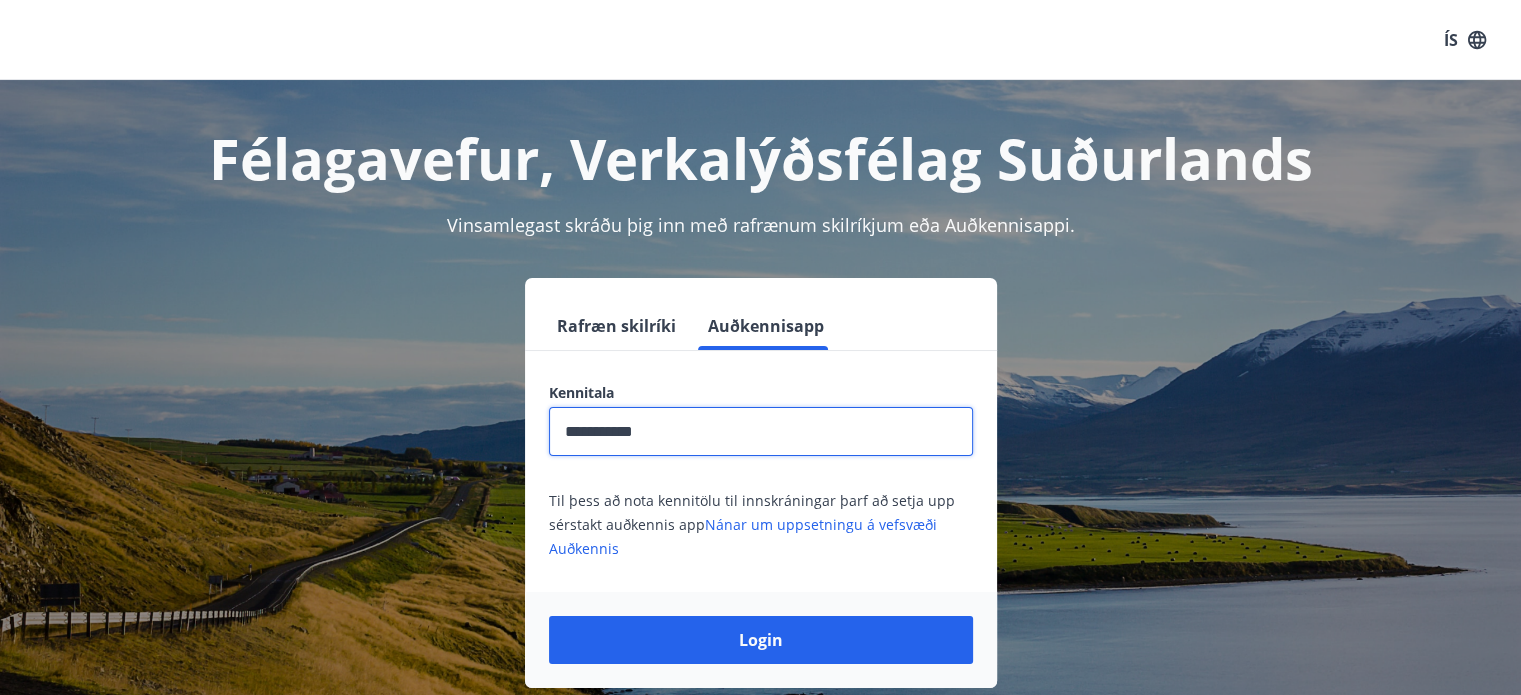 click on "Login" at bounding box center (761, 640) 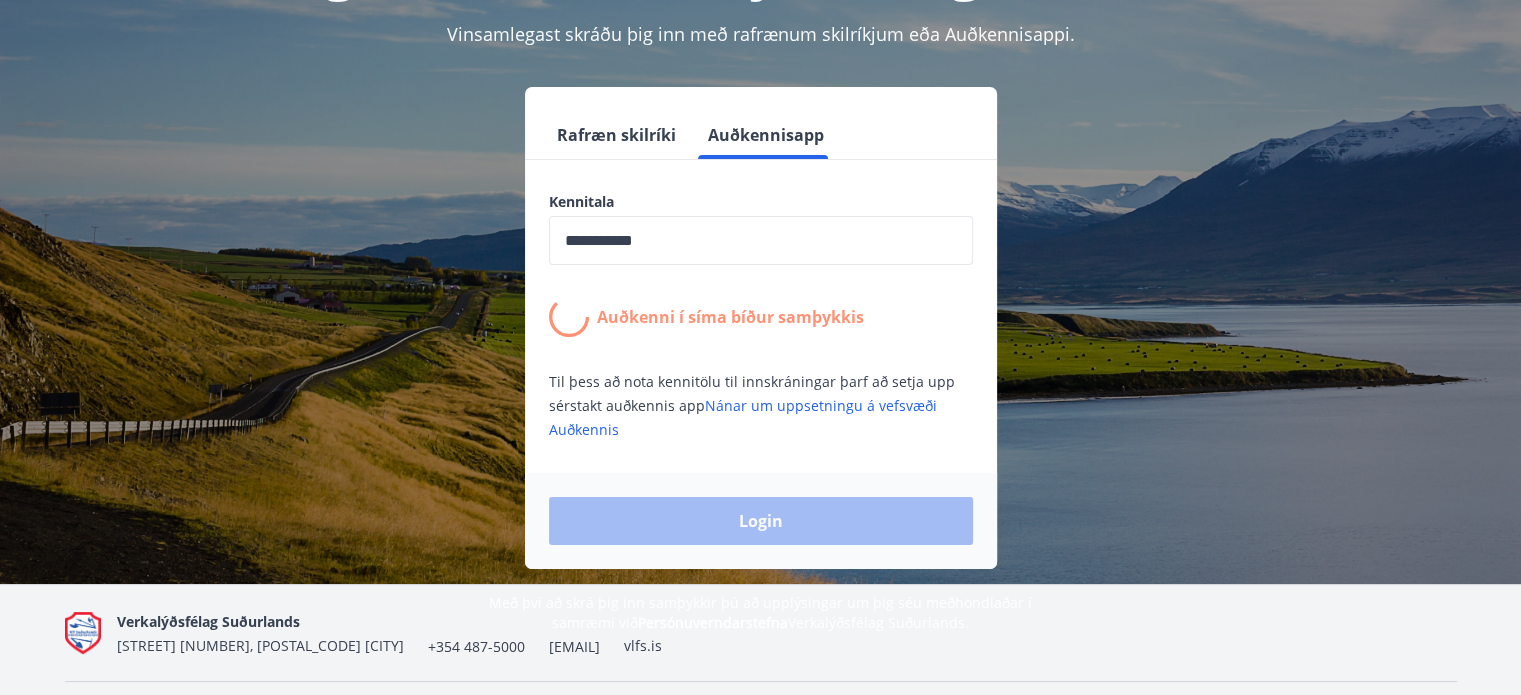 scroll, scrollTop: 200, scrollLeft: 0, axis: vertical 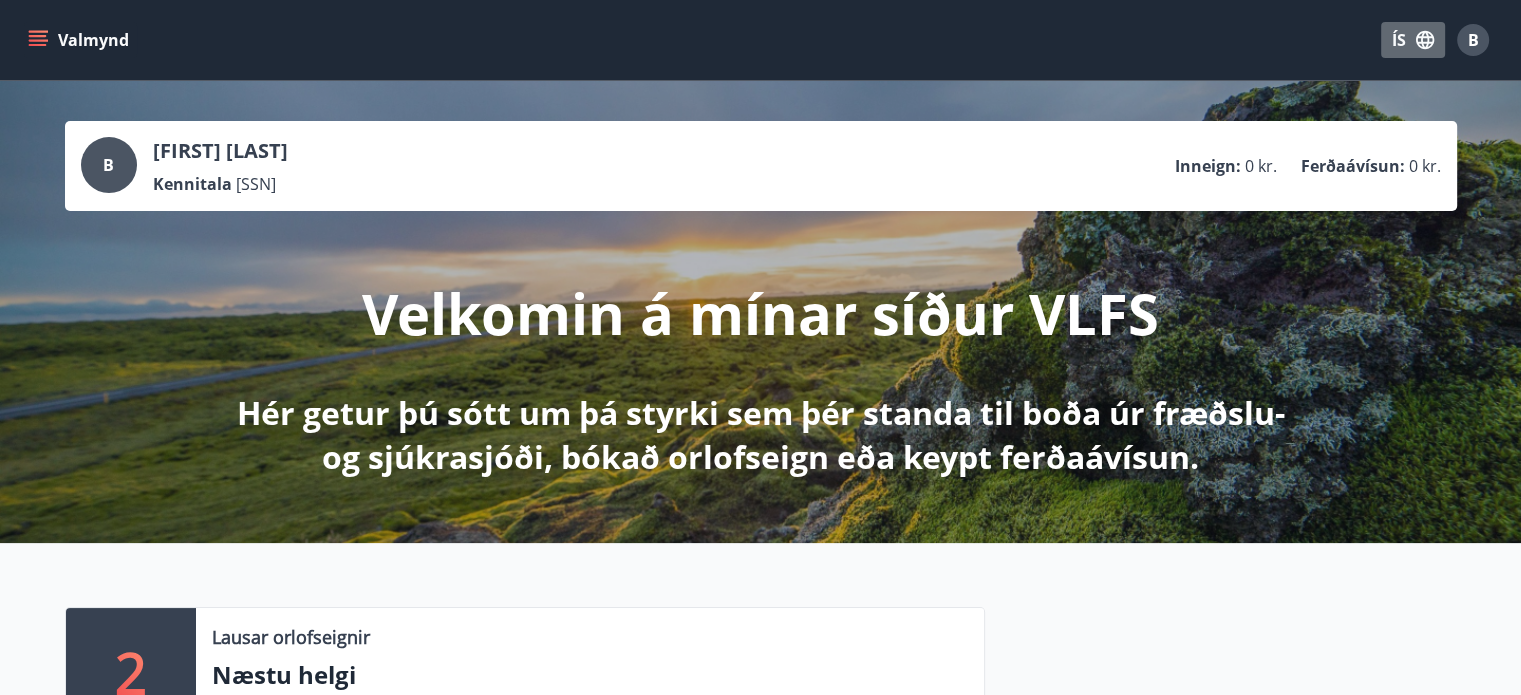 click on "ÍS" at bounding box center [1413, 40] 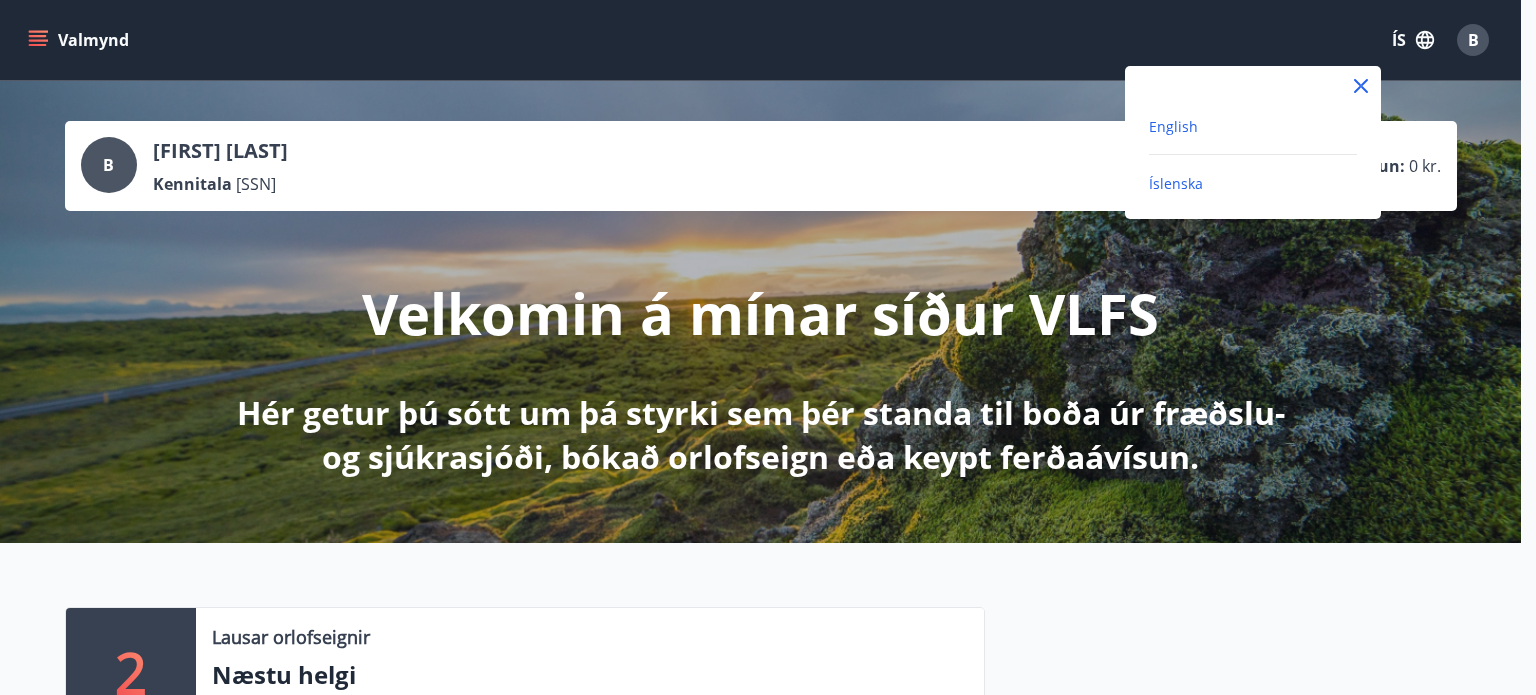 click on "English" at bounding box center [1173, 126] 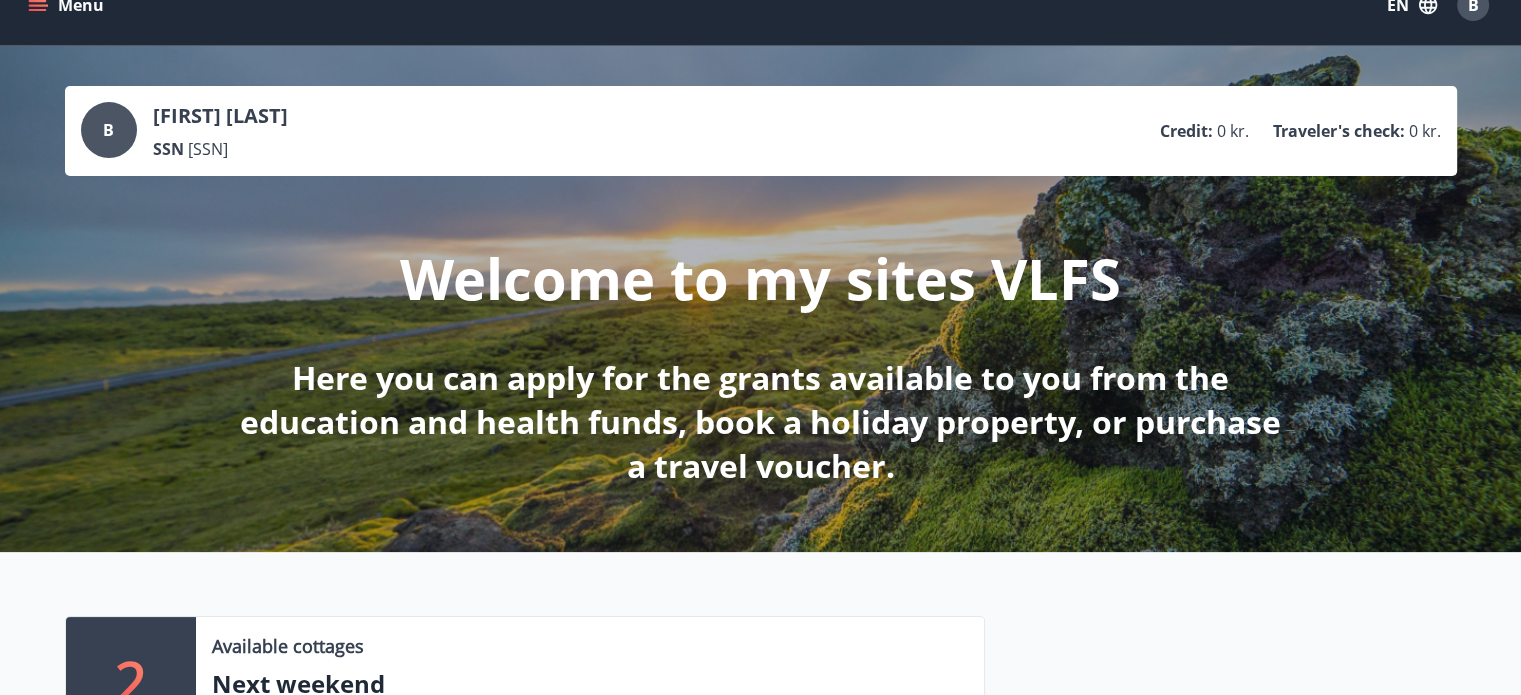 scroll, scrollTop: 300, scrollLeft: 0, axis: vertical 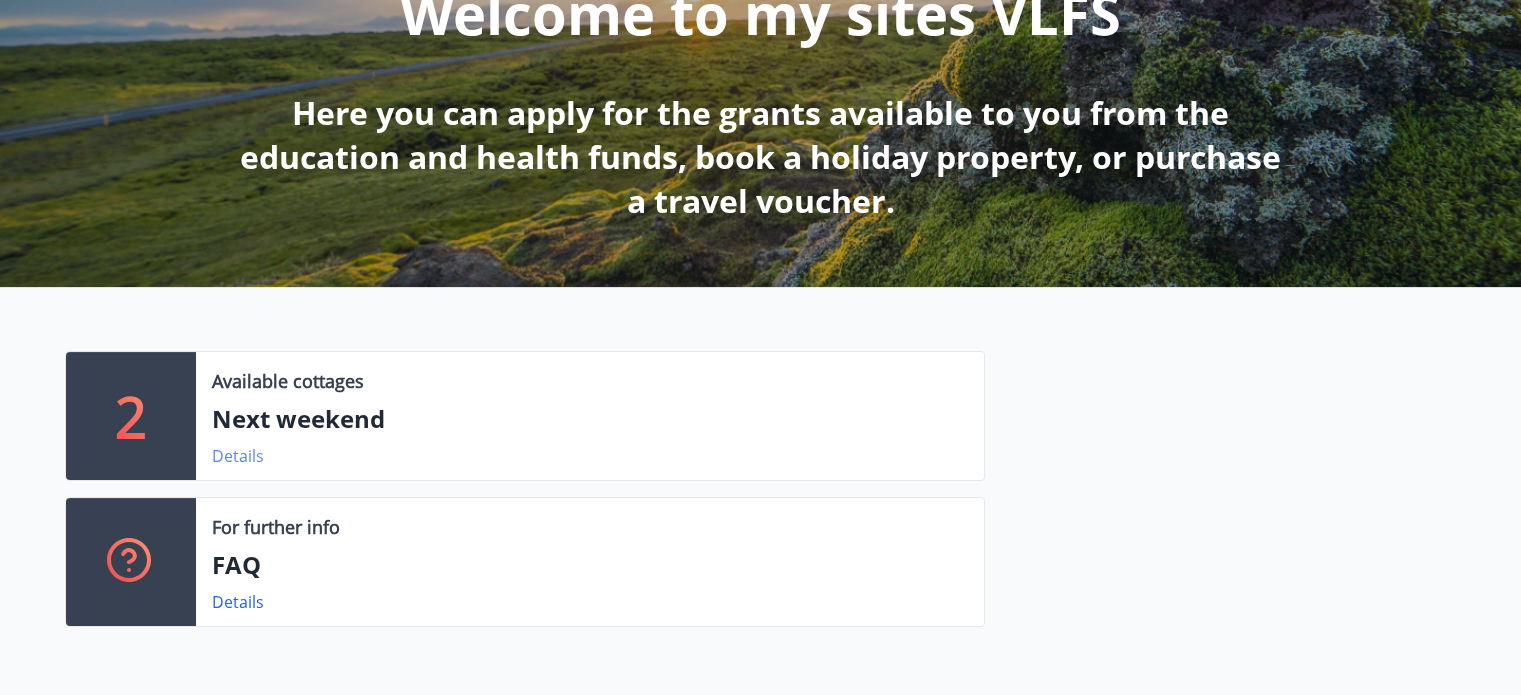 click on "Details" at bounding box center (238, 456) 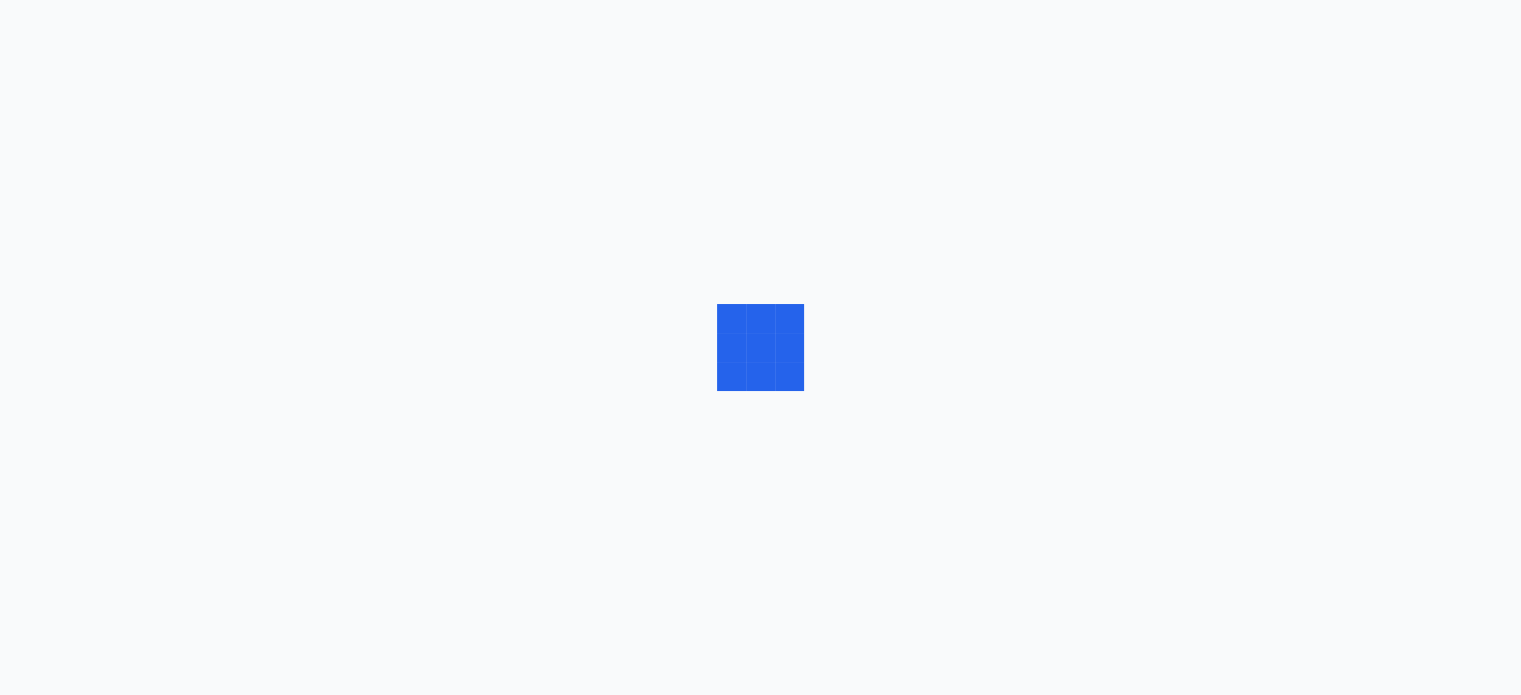scroll, scrollTop: 0, scrollLeft: 0, axis: both 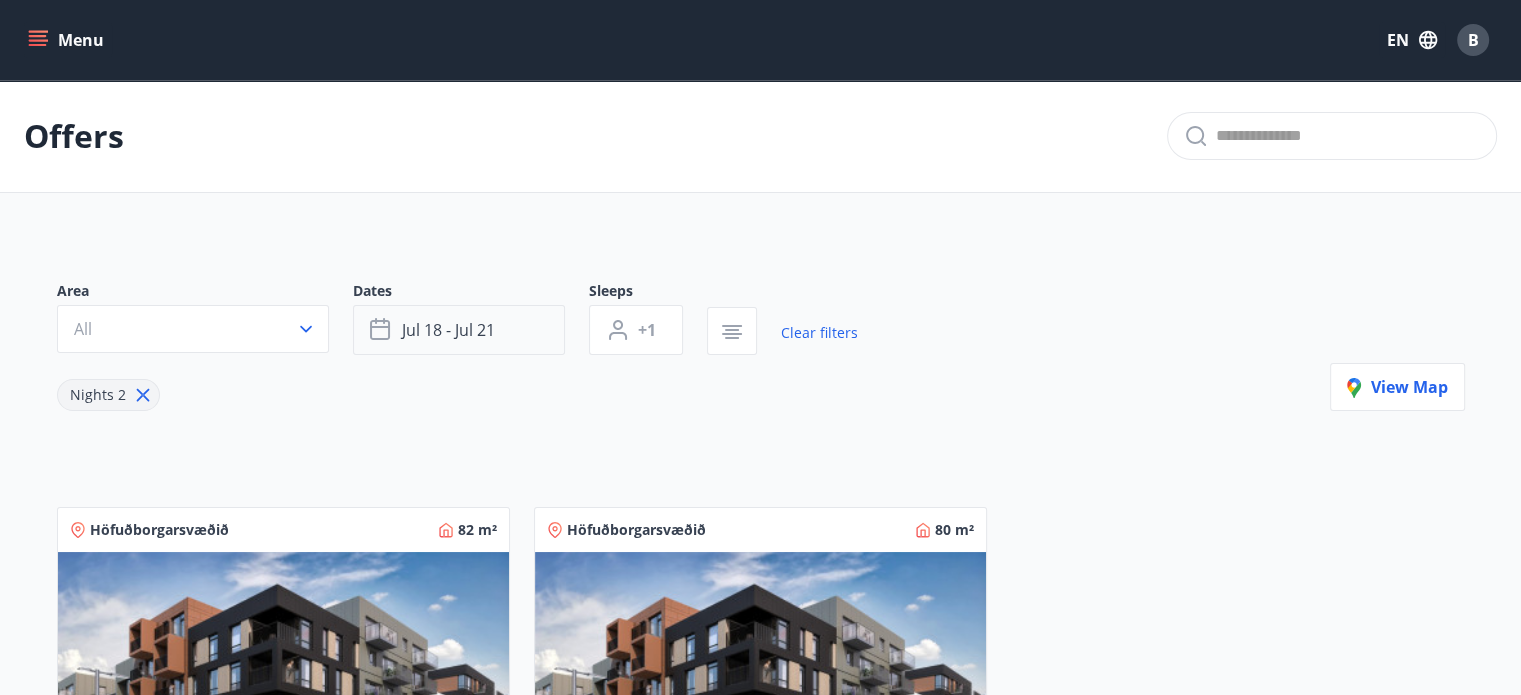 click on "Jul 18 - Jul 21" at bounding box center [448, 330] 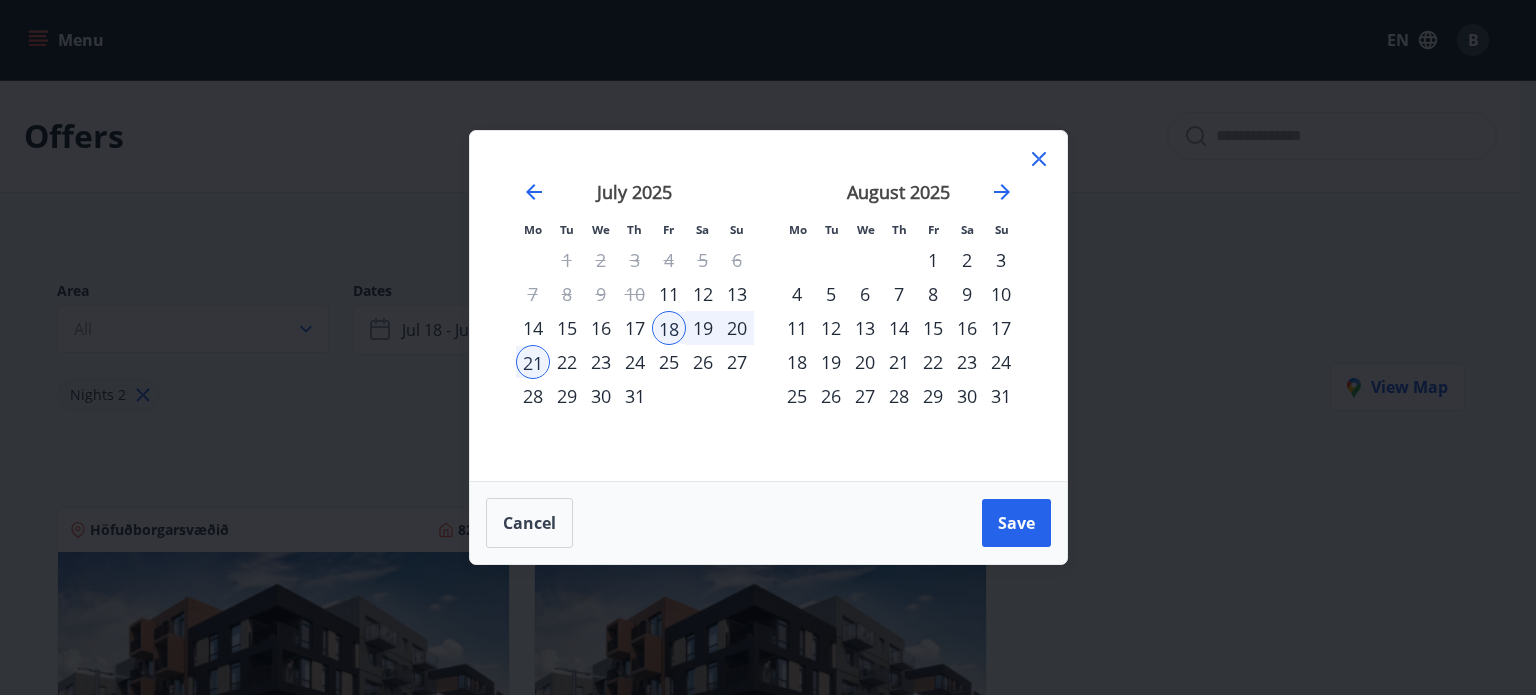 click on "13" at bounding box center (737, 294) 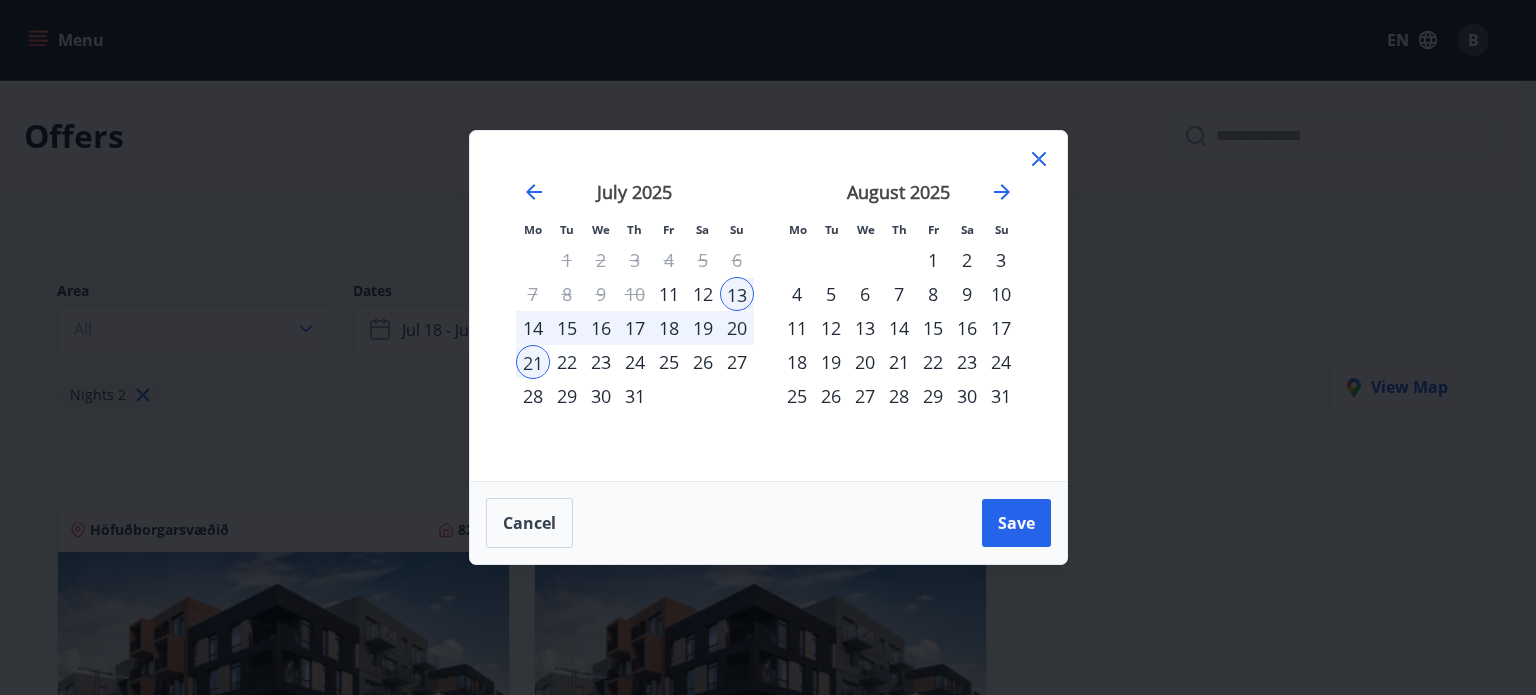 click on "14" 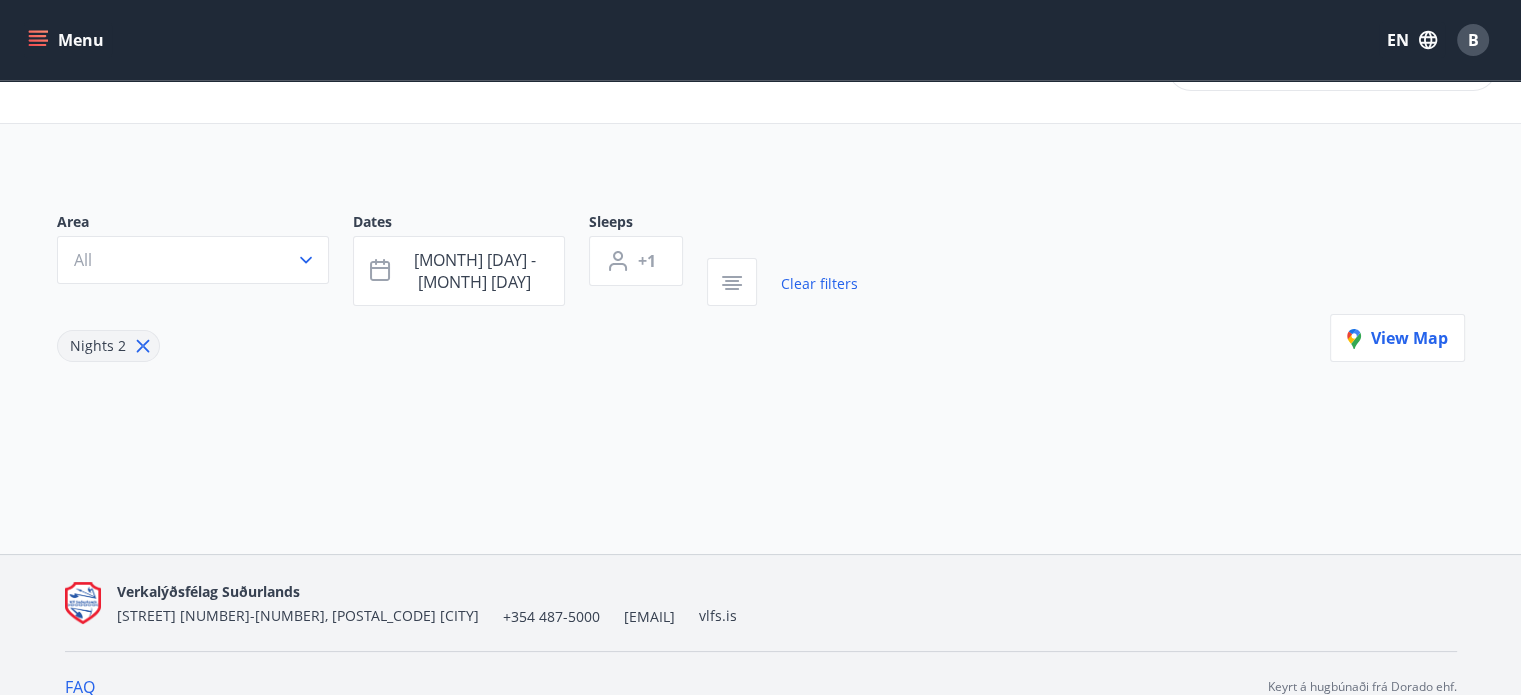 scroll, scrollTop: 75, scrollLeft: 0, axis: vertical 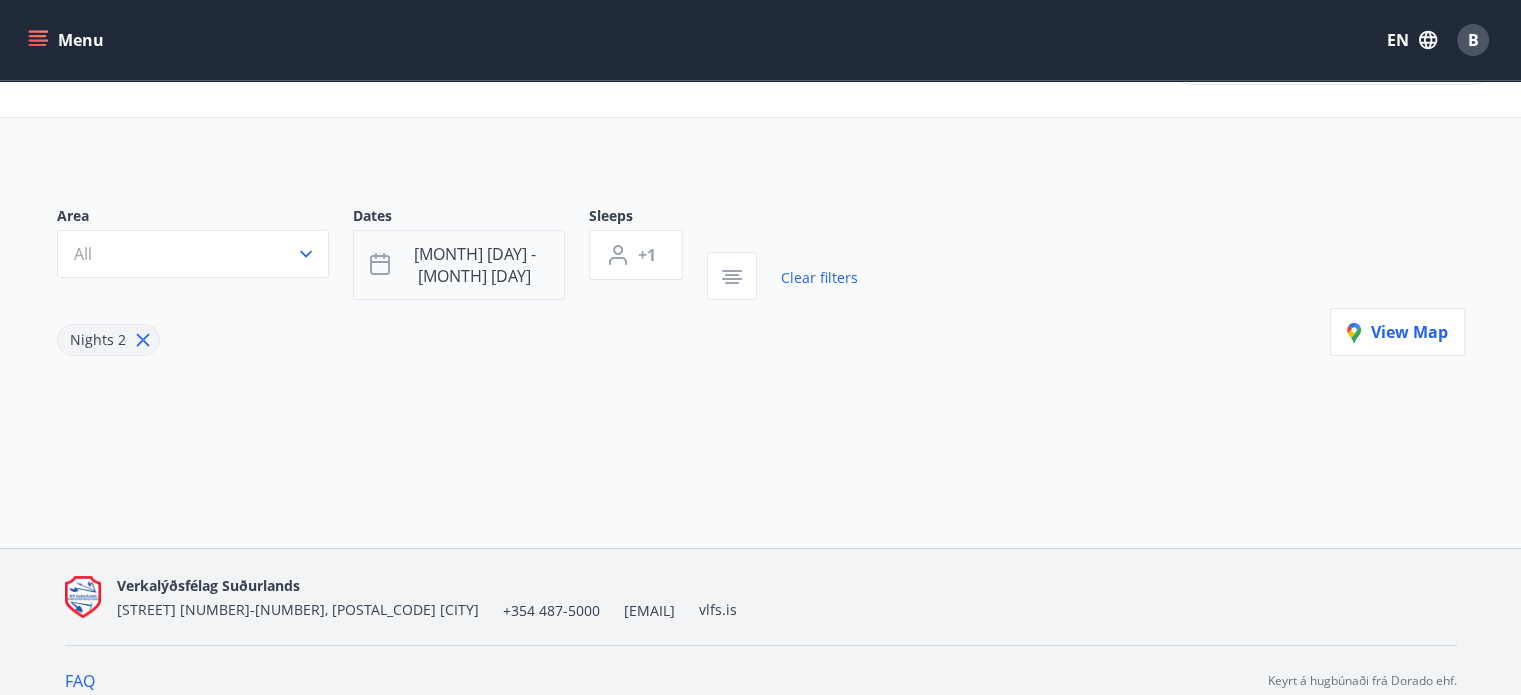 click on "Jul 13 - Jul 14" at bounding box center (459, 265) 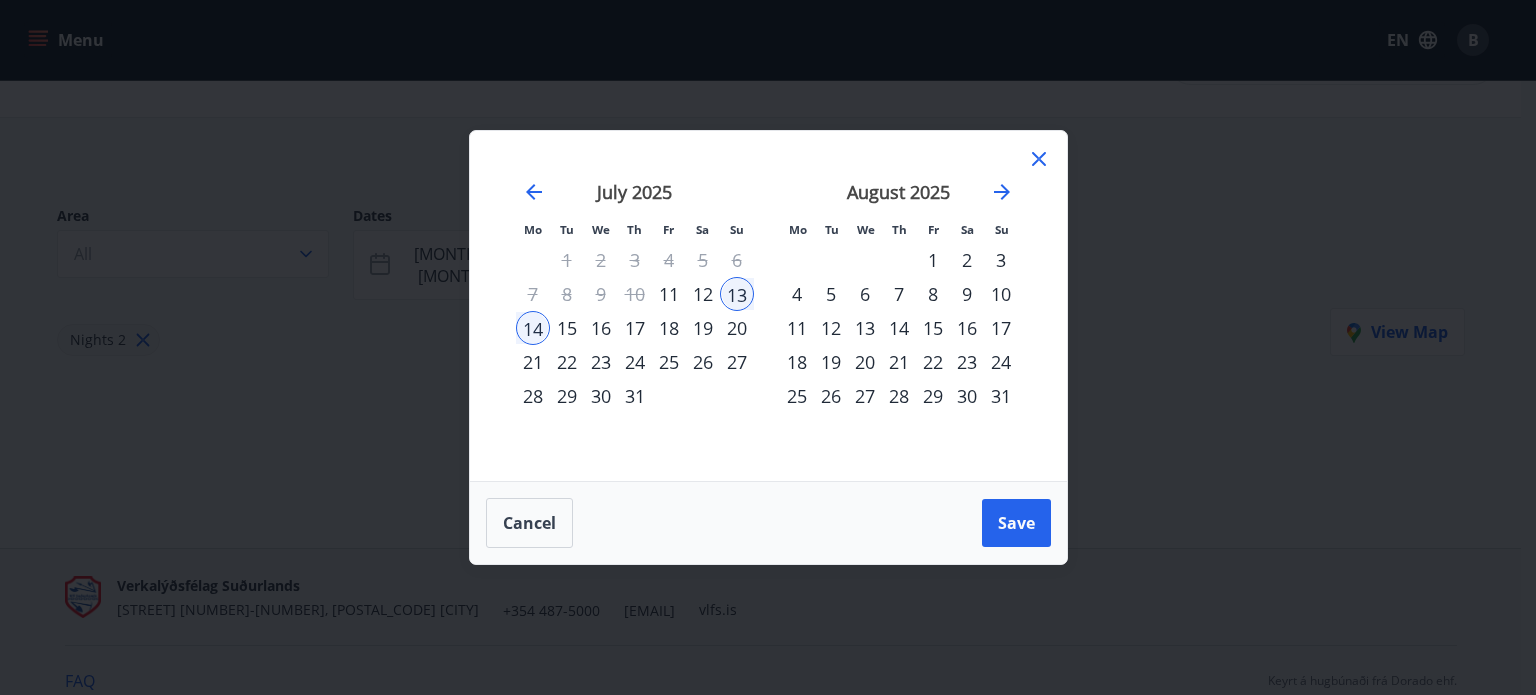 click on "14" at bounding box center (533, 328) 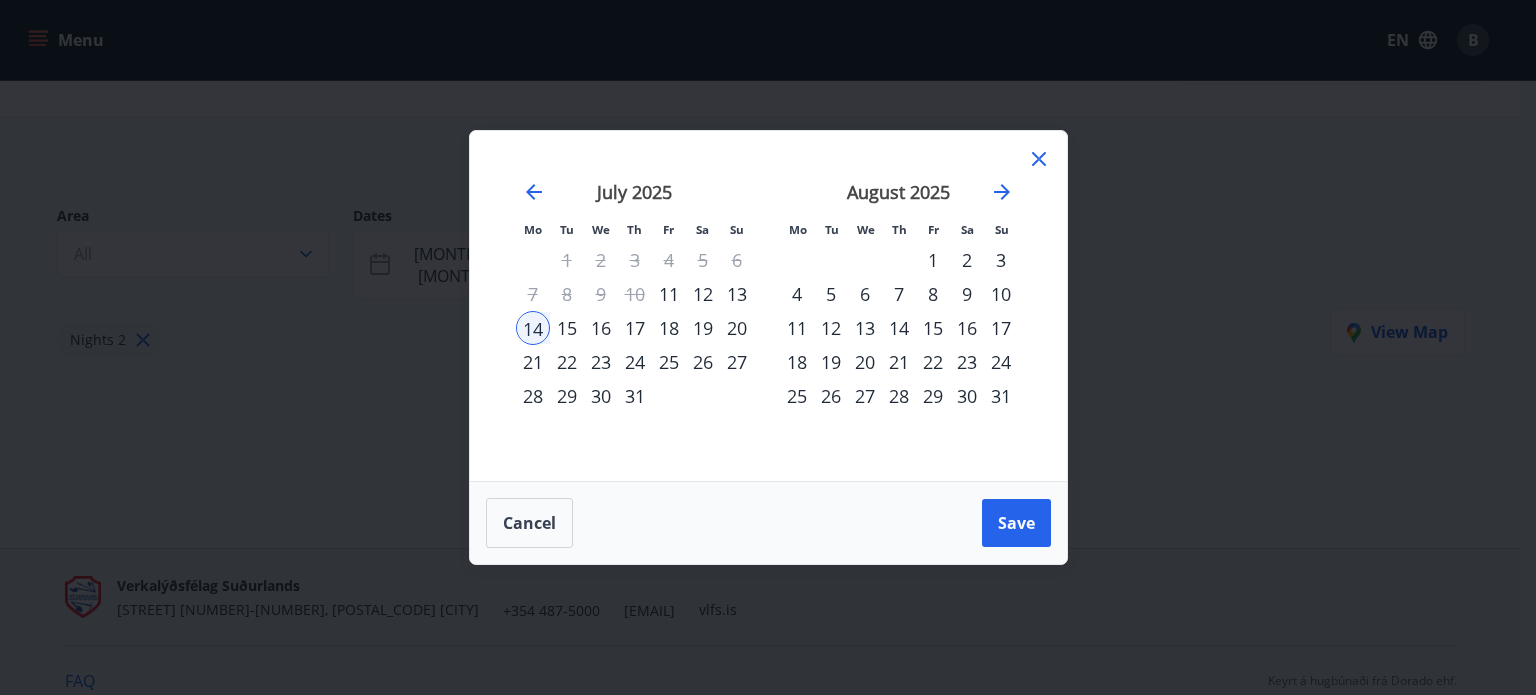click on "15" at bounding box center (567, 328) 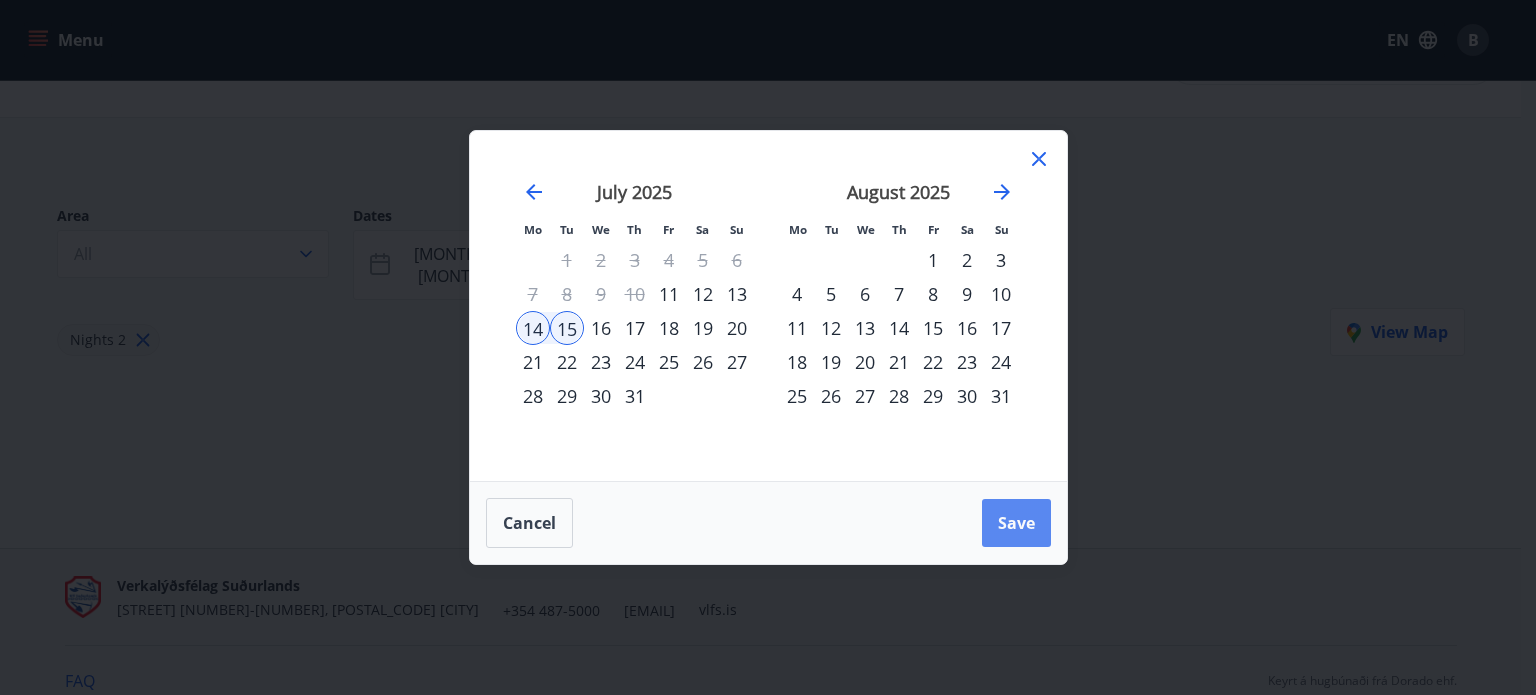 click on "Save" at bounding box center (1016, 523) 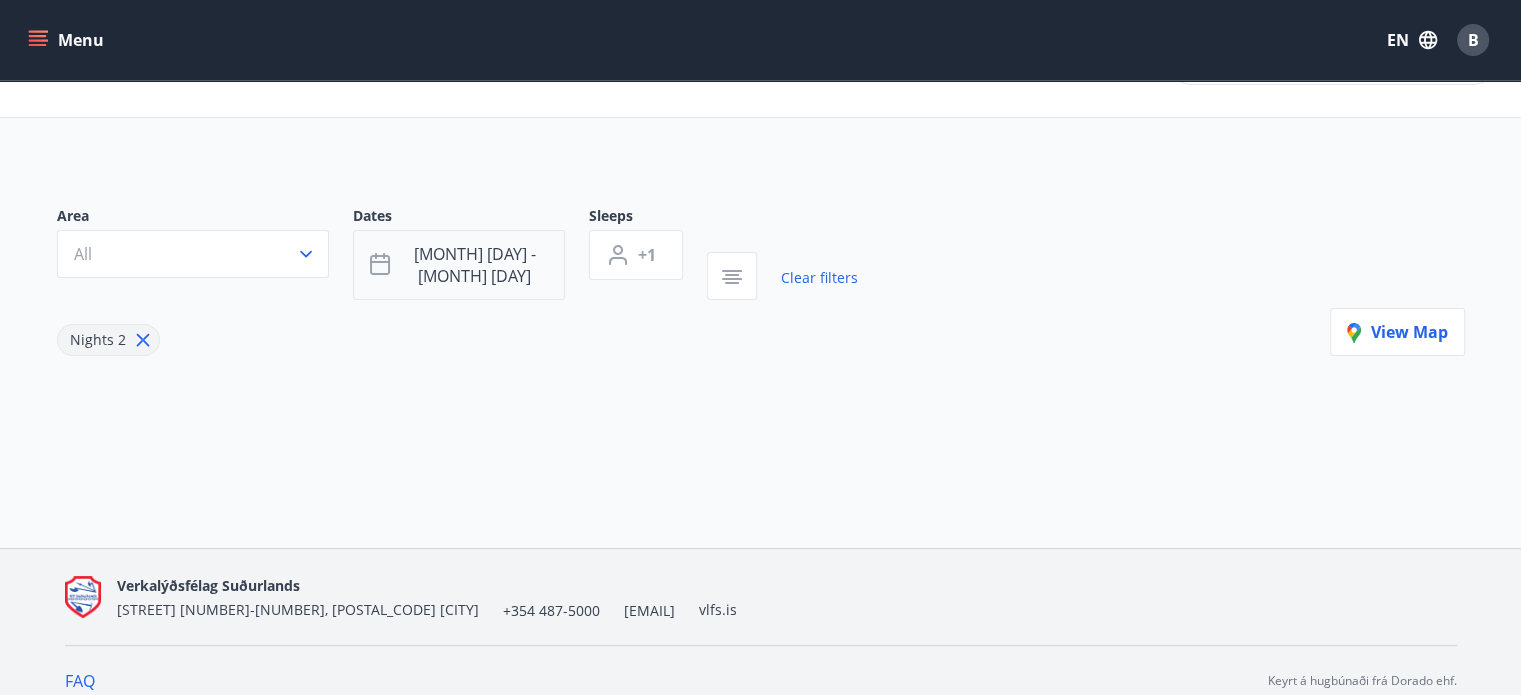 click on "Jul 14 - Jul 15" at bounding box center [459, 265] 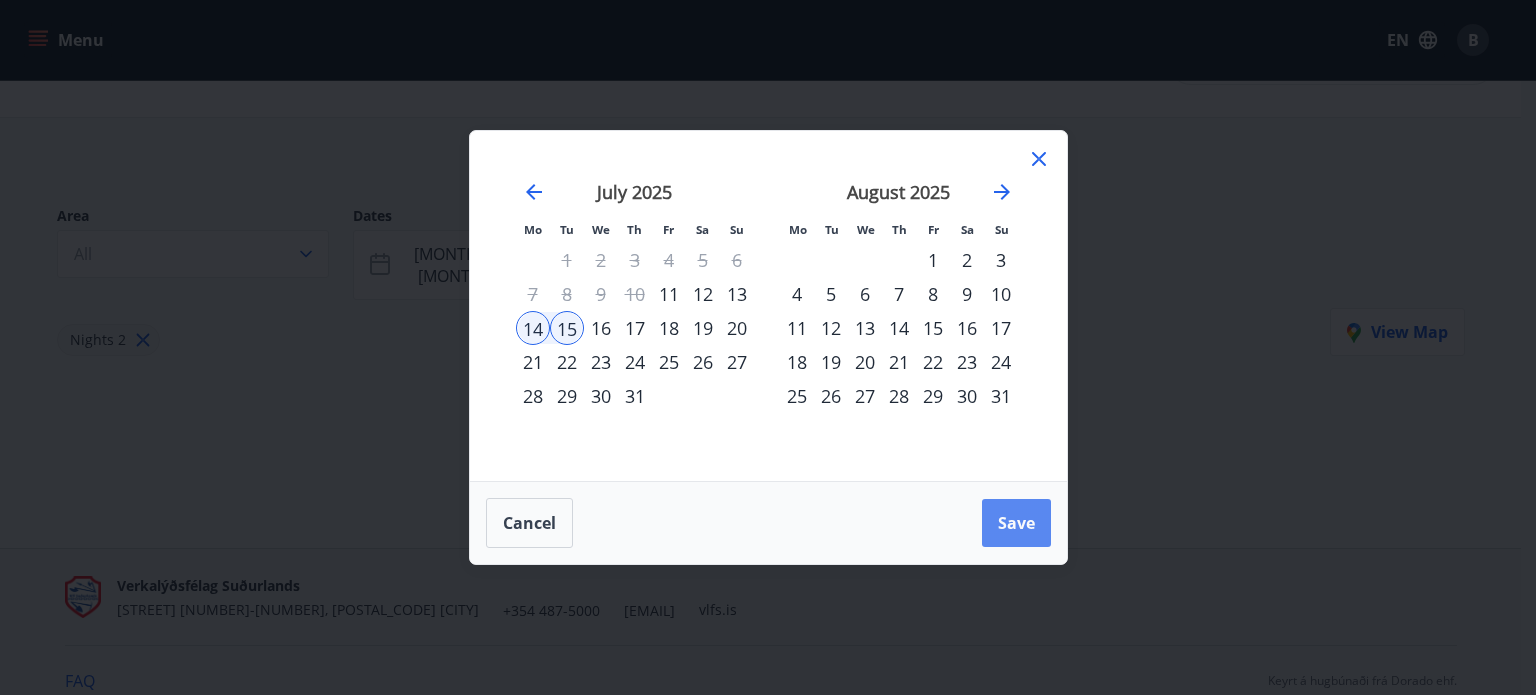 click on "Save" at bounding box center (1016, 523) 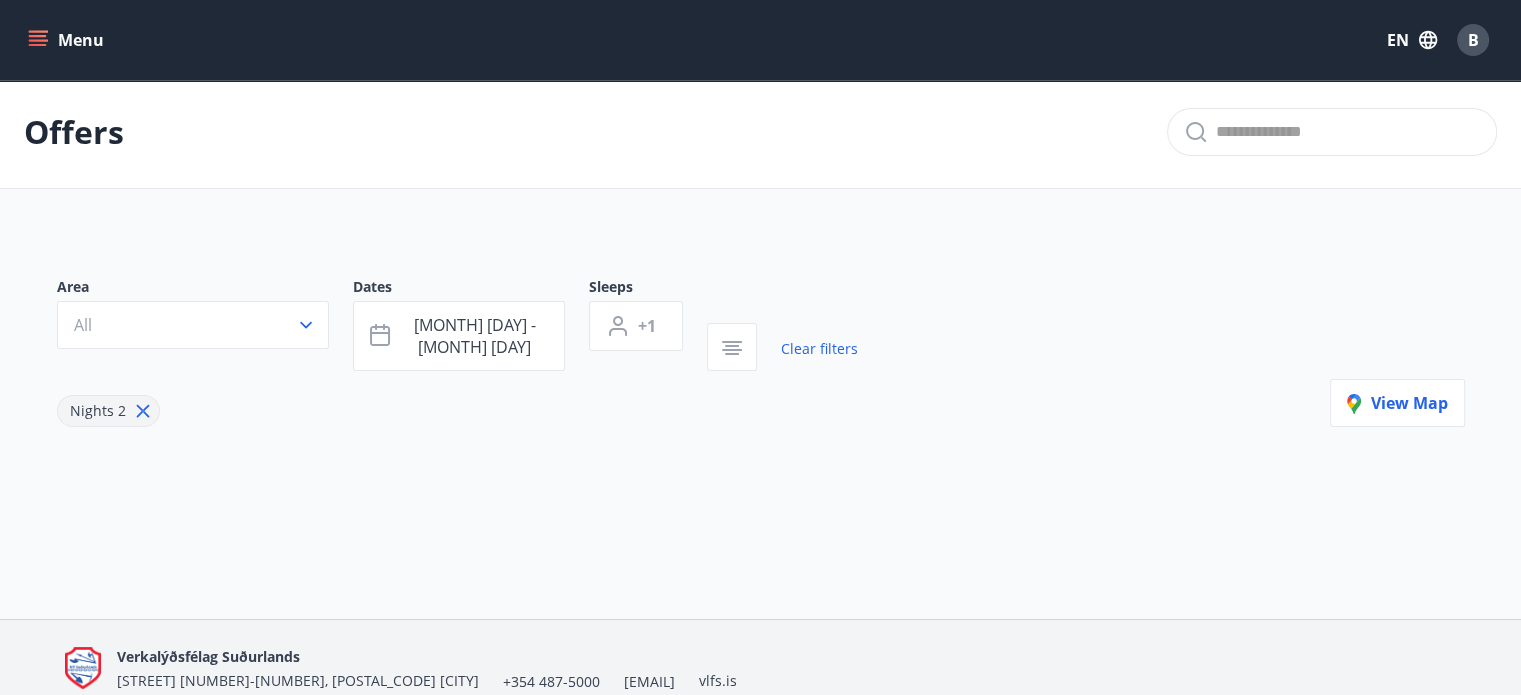 scroll, scrollTop: 0, scrollLeft: 0, axis: both 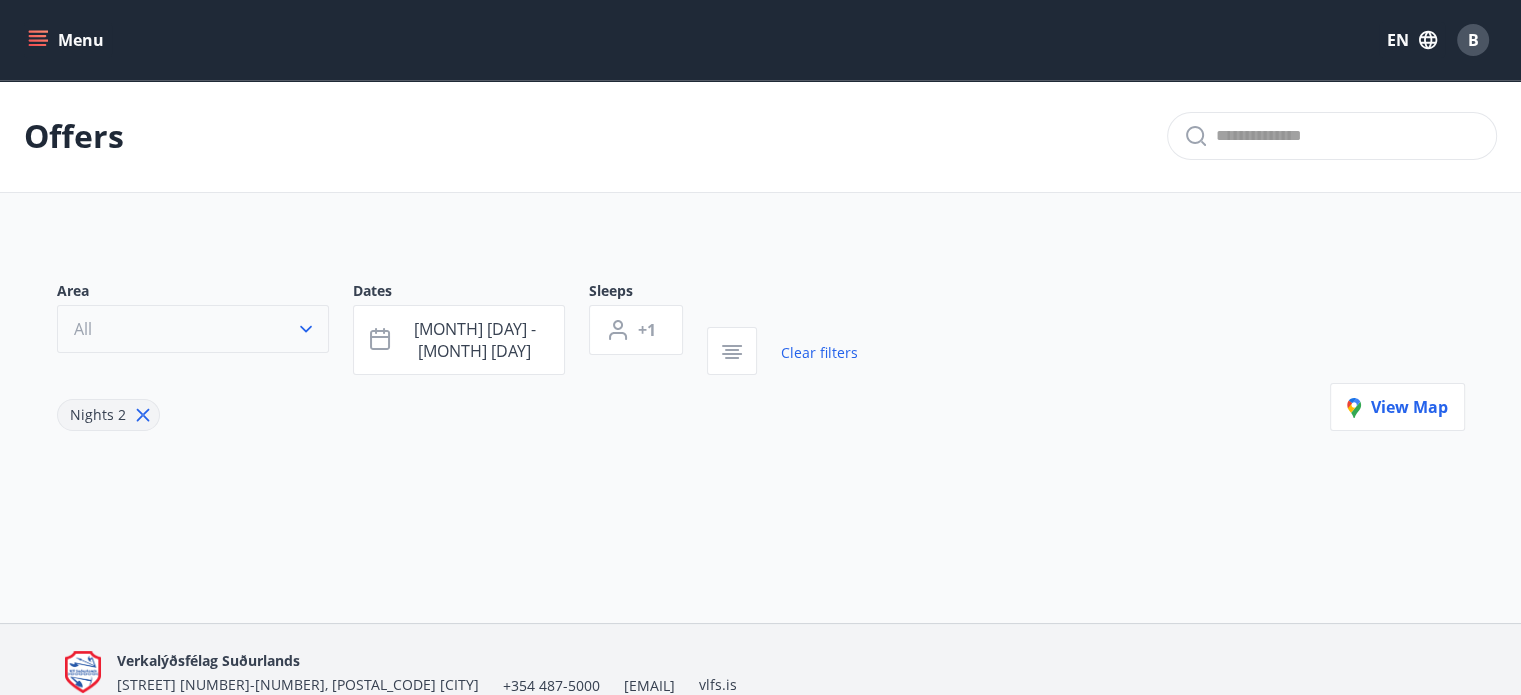 click on "All" at bounding box center [193, 329] 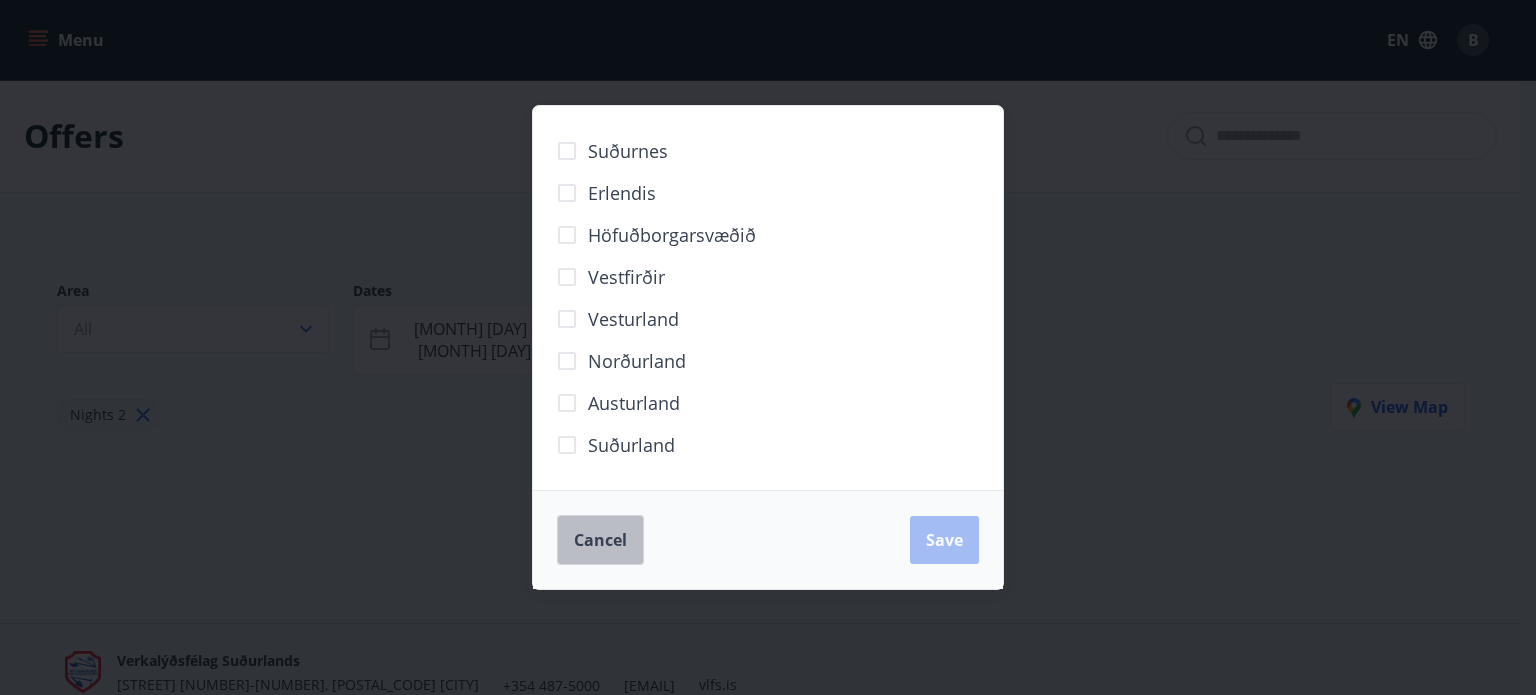 click on "Cancel" at bounding box center (600, 540) 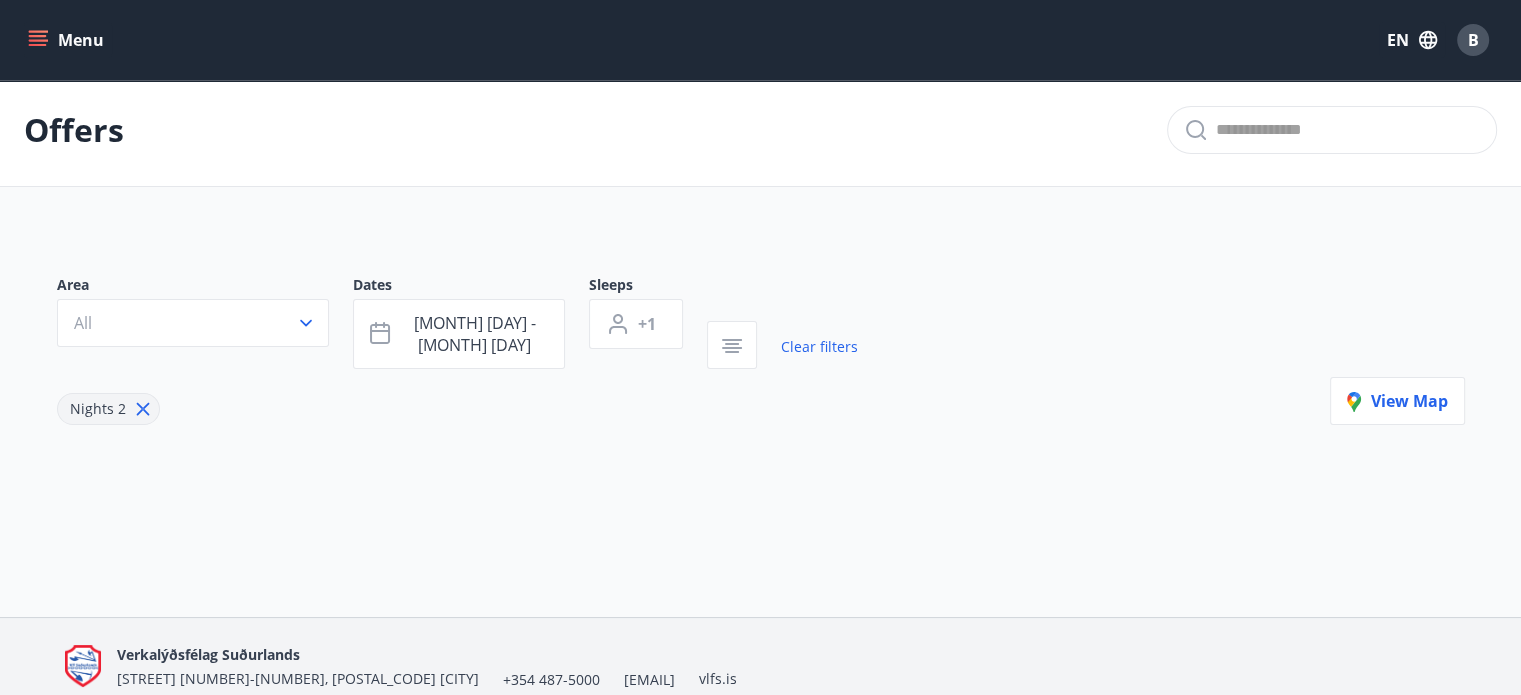 scroll, scrollTop: 0, scrollLeft: 0, axis: both 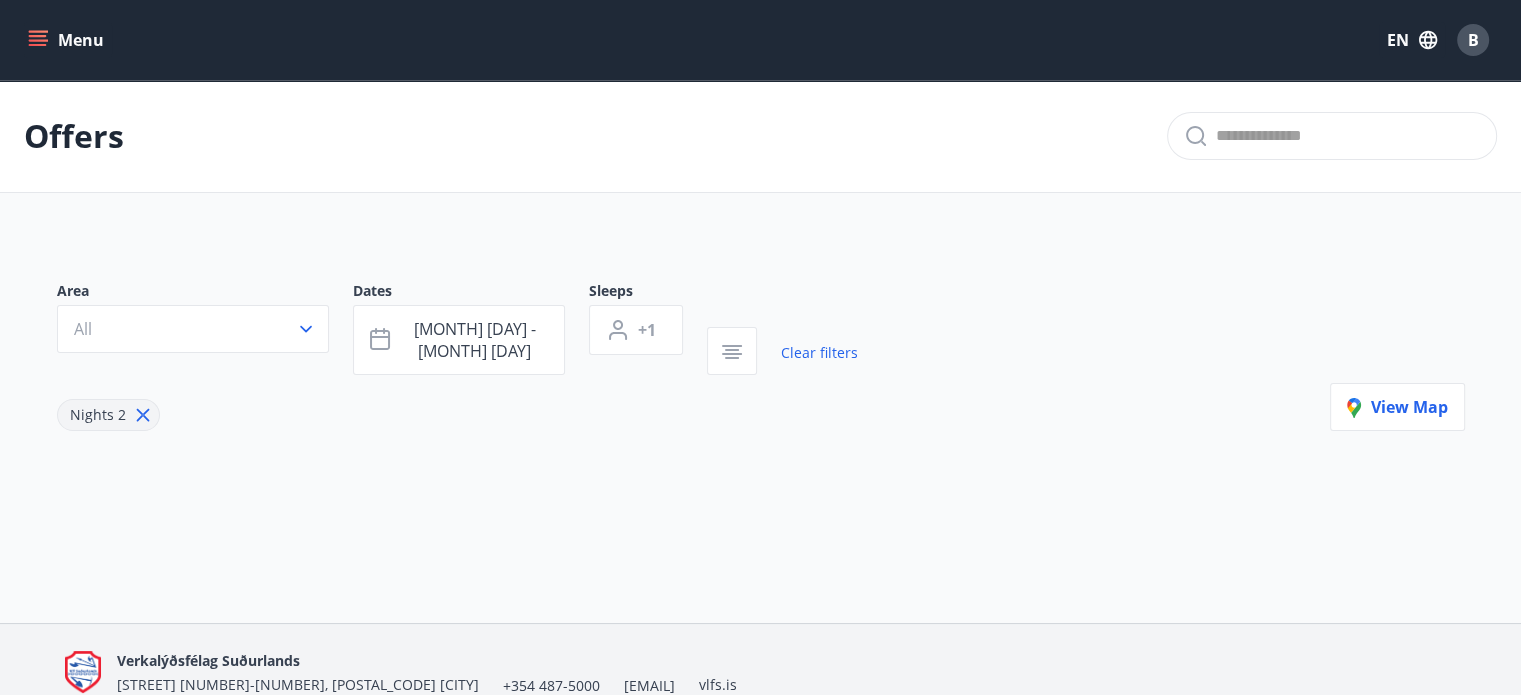 click on "Menu" at bounding box center [68, 40] 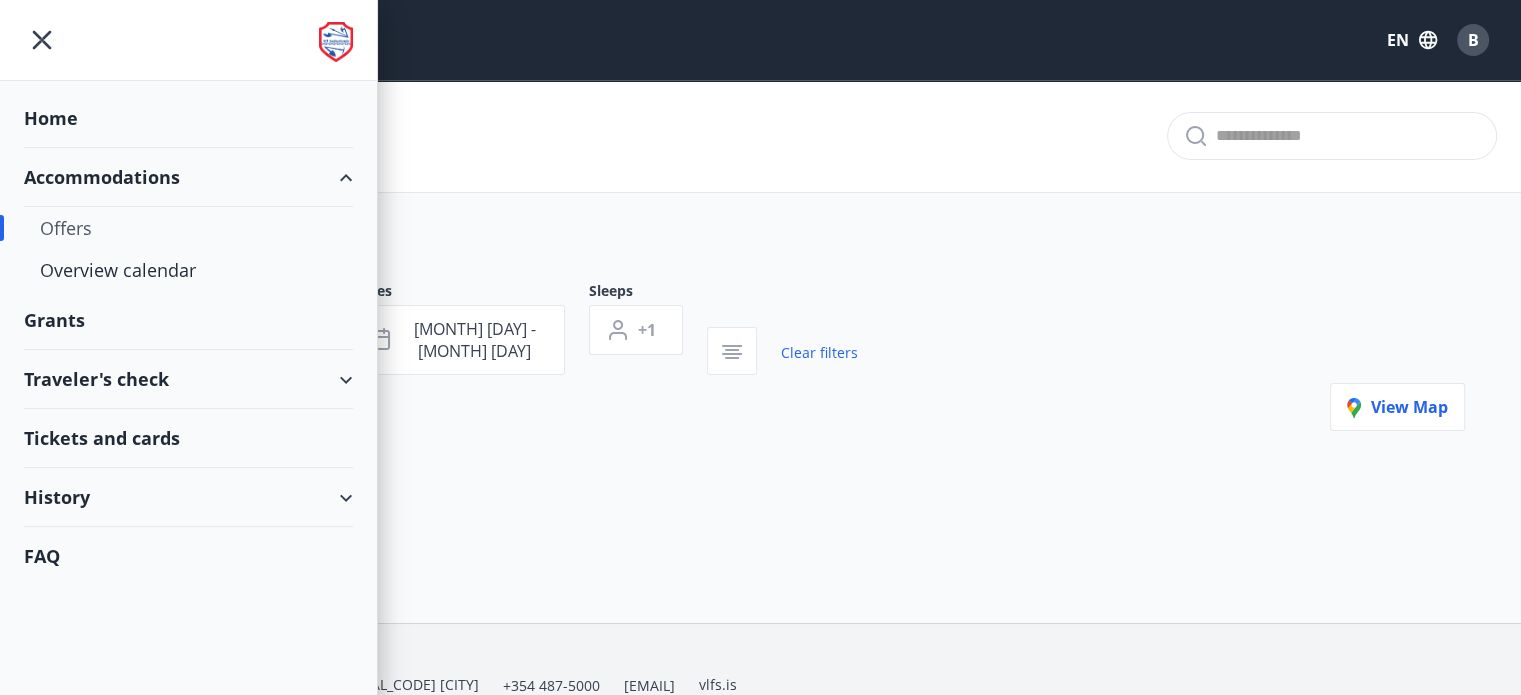 click on "Accommodations" at bounding box center [188, 177] 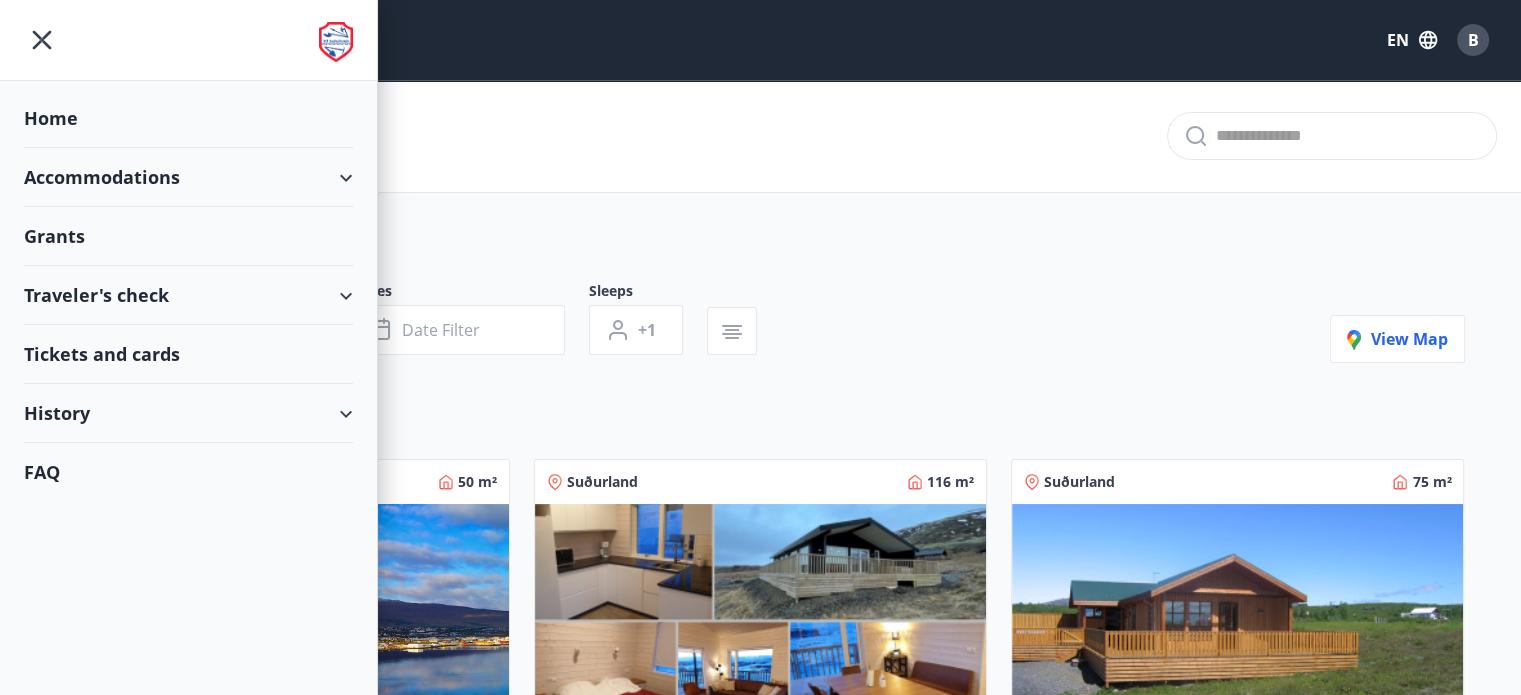 type on "*" 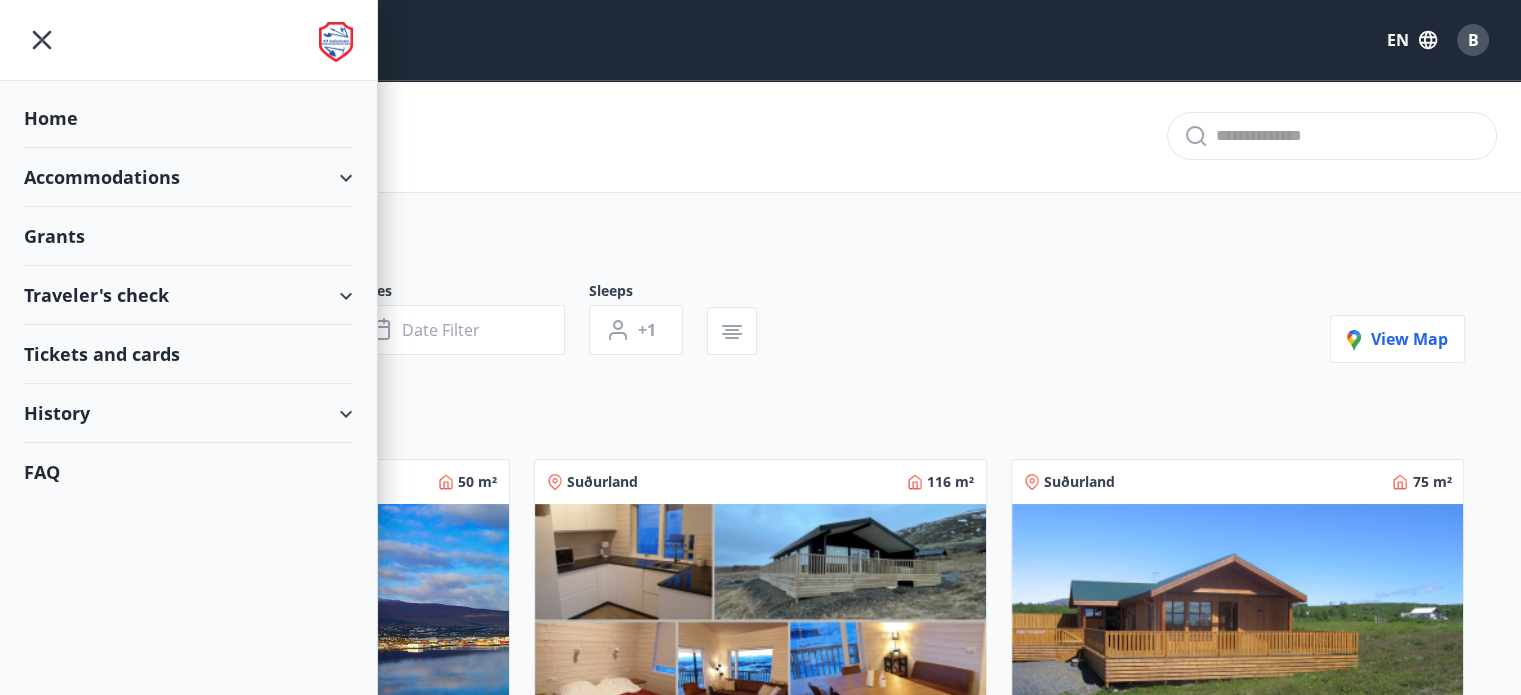 click on "Accommodations" at bounding box center [188, 177] 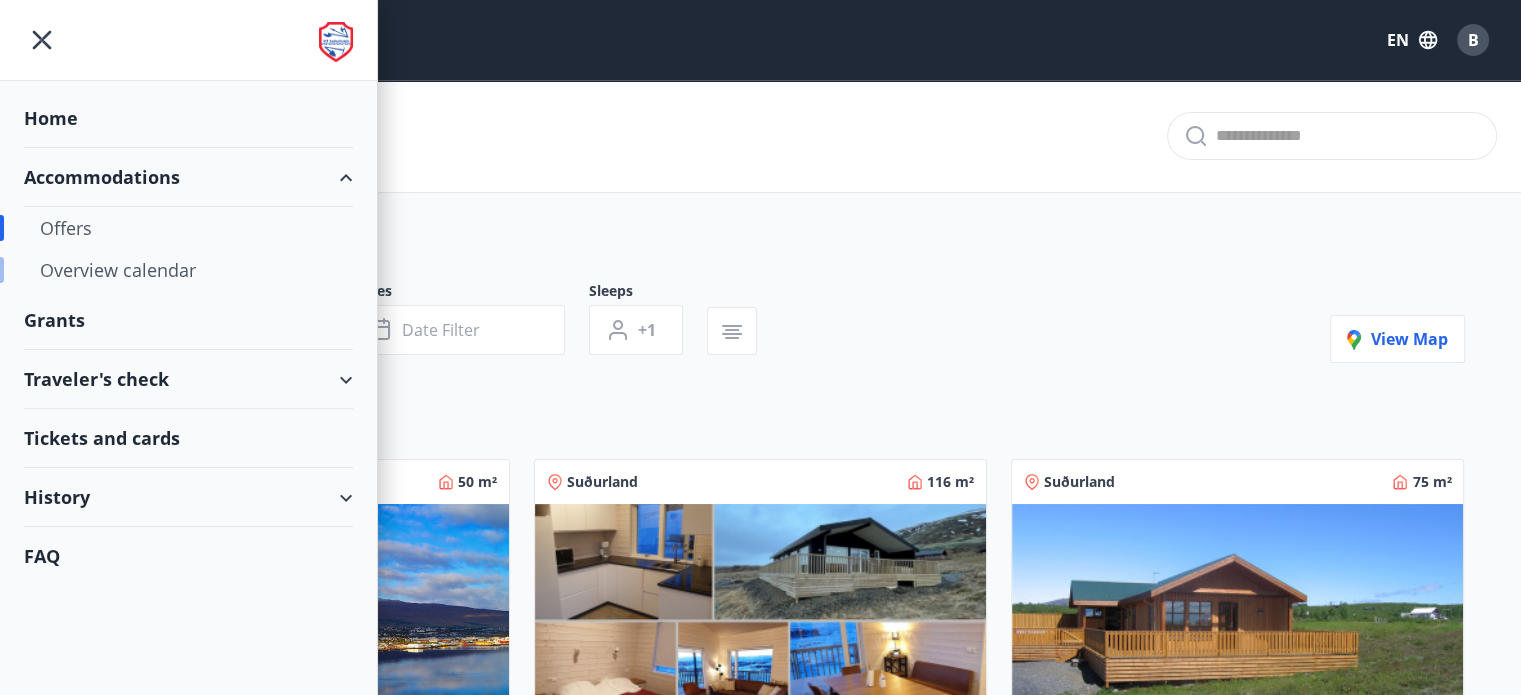 click on "Overview calendar" at bounding box center [188, 270] 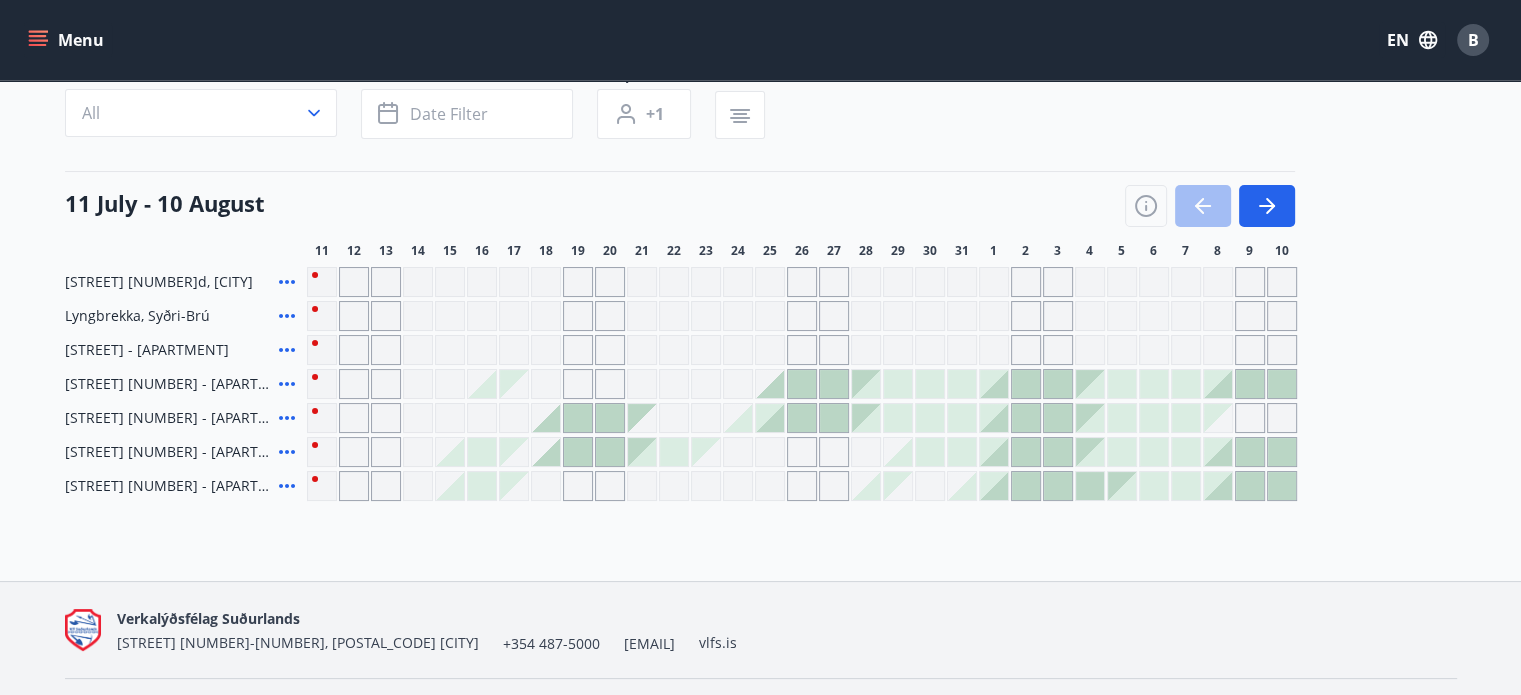 scroll, scrollTop: 200, scrollLeft: 0, axis: vertical 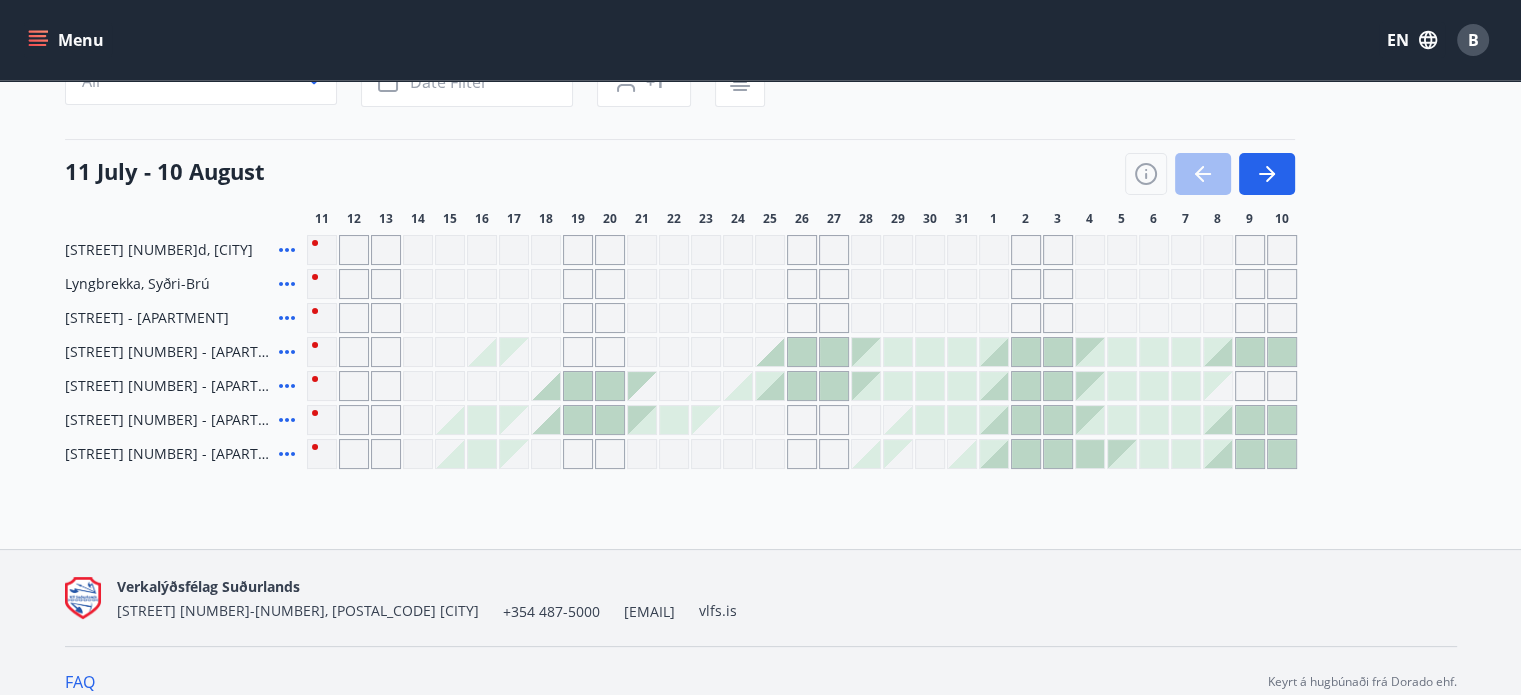 click at bounding box center [450, 420] 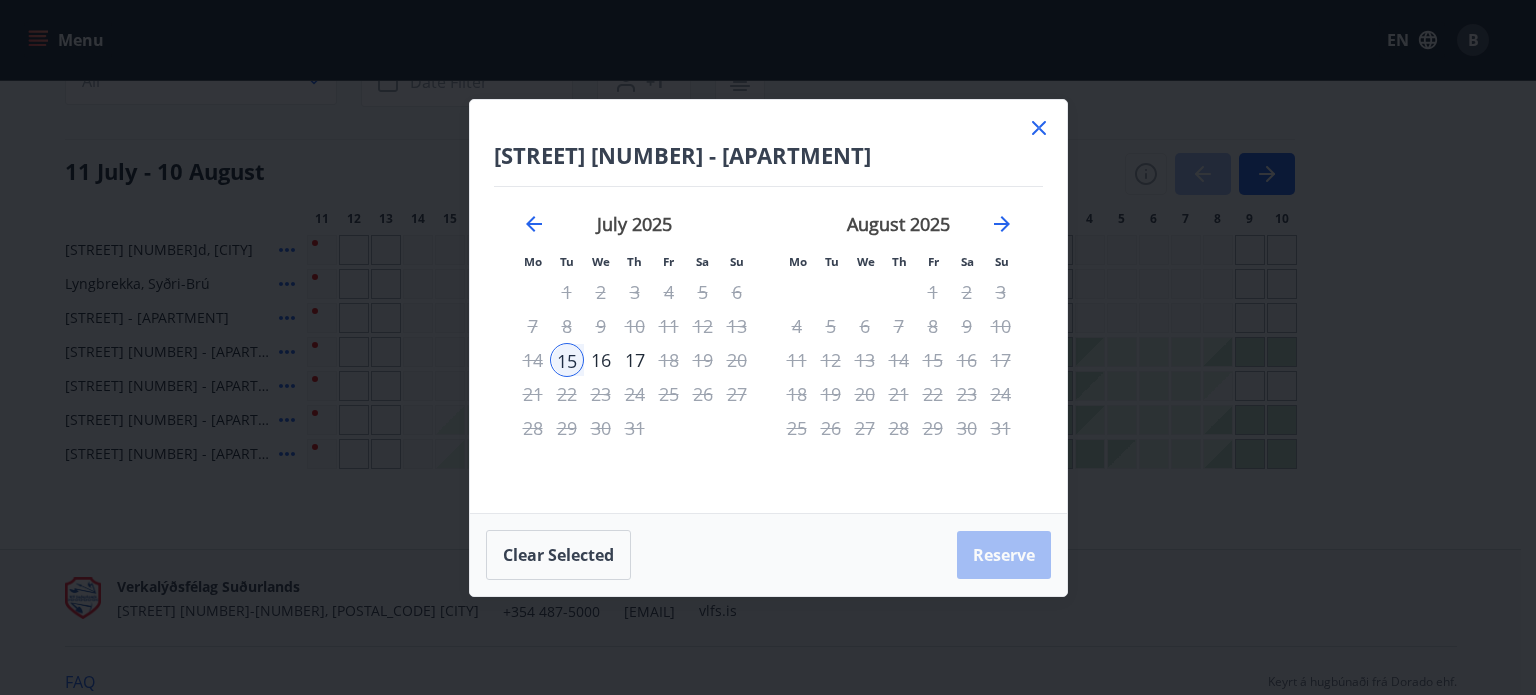 click 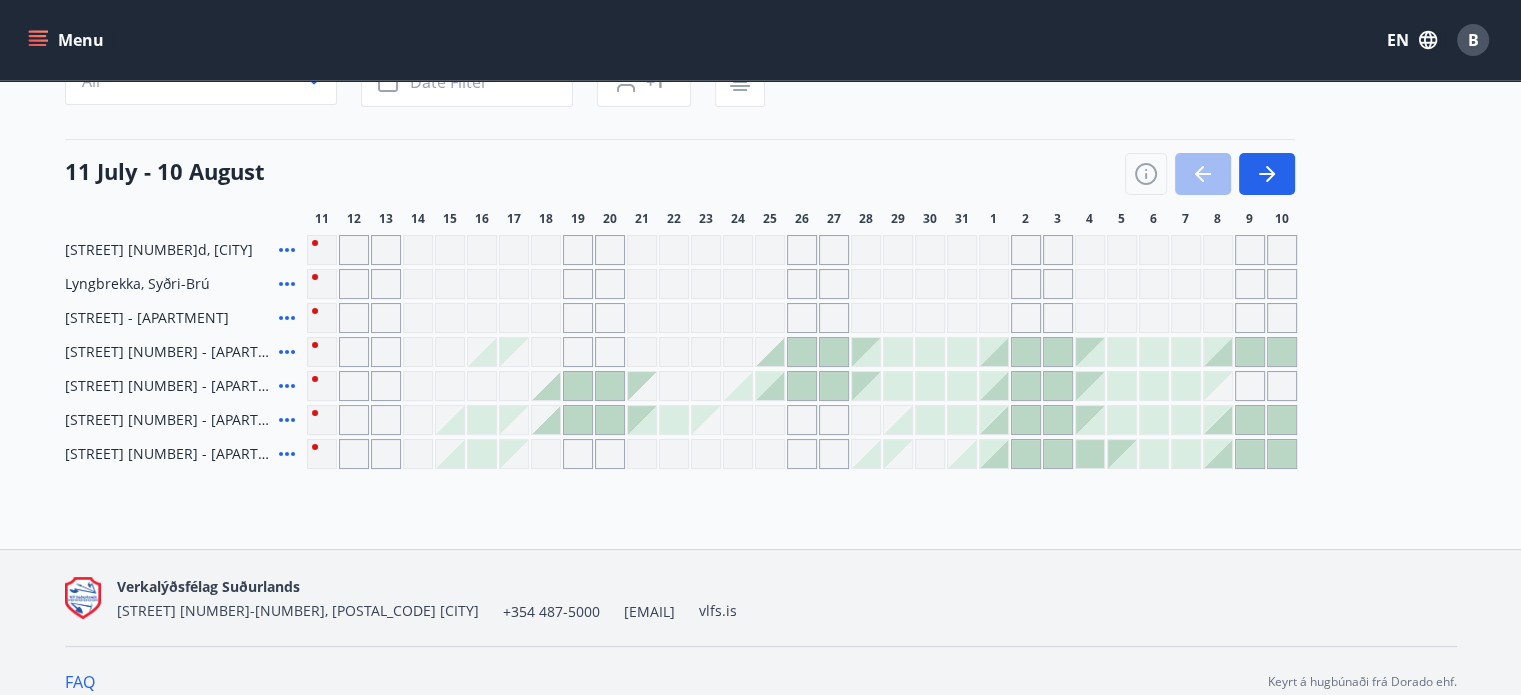 click on "Furulundur 10d, Akureyri Lyngbrekka, Syðri-Brú Reykjaskógur - Garðabraut 2 Hlíðarfótur 21 - íbúð 215 Smyrilshlíð 7 - íbúð 308 Smyrilshlíð 7 - íbúð 306 Fálkahlíð 5 - íbúð 229" at bounding box center (761, 352) 